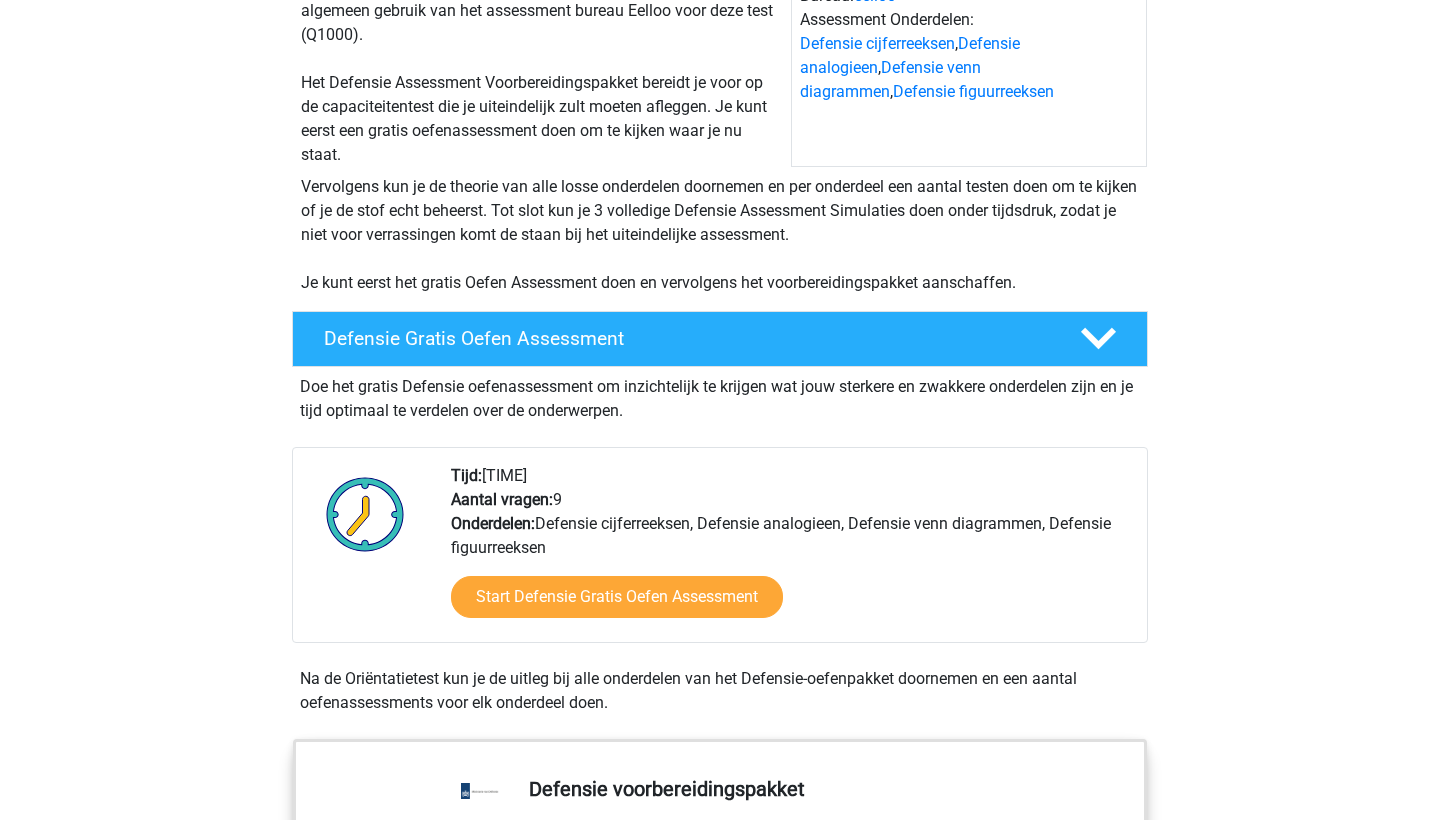 scroll, scrollTop: 265, scrollLeft: 0, axis: vertical 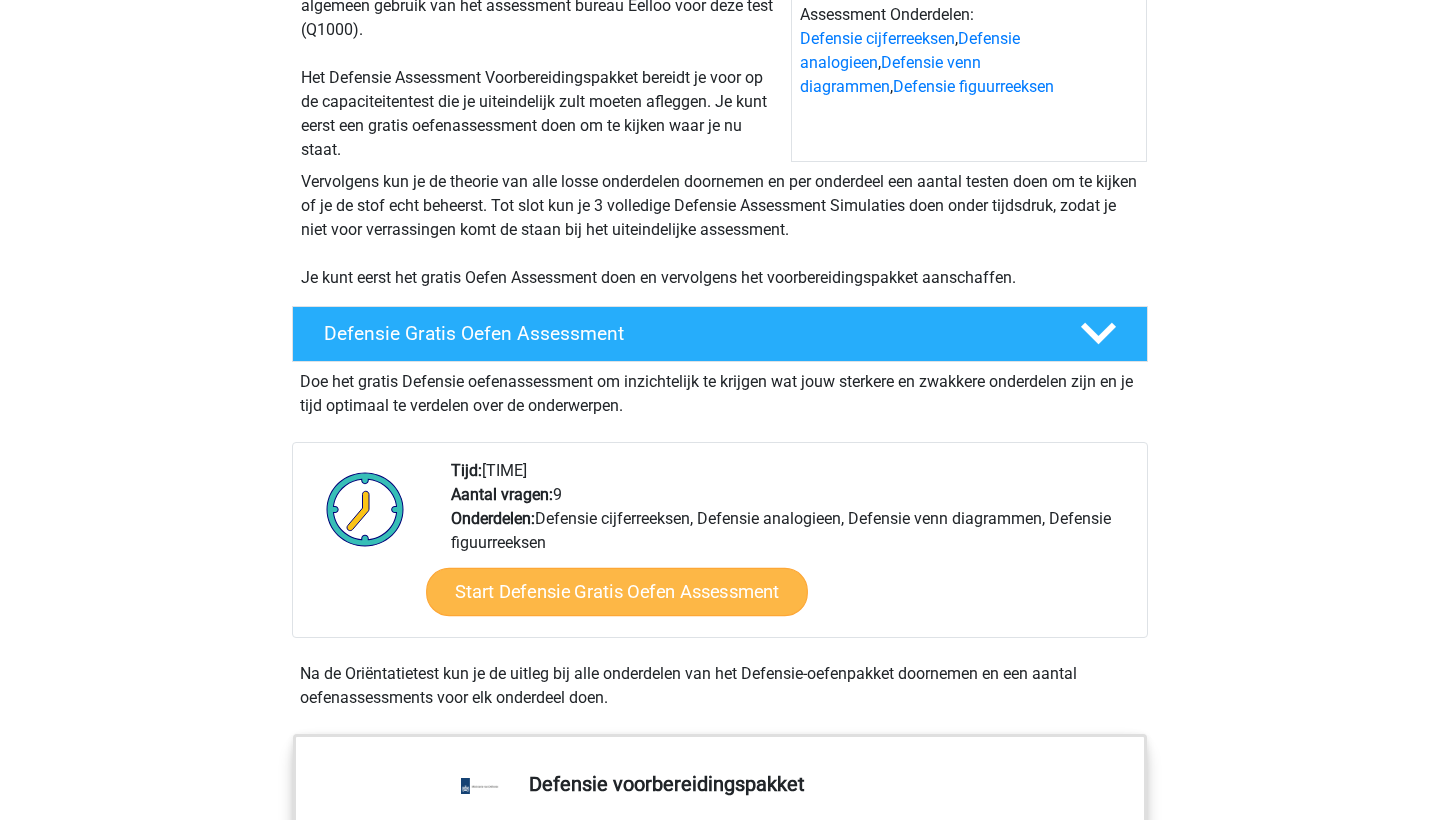 click on "Start Defensie Gratis Oefen Assessment" at bounding box center [617, 592] 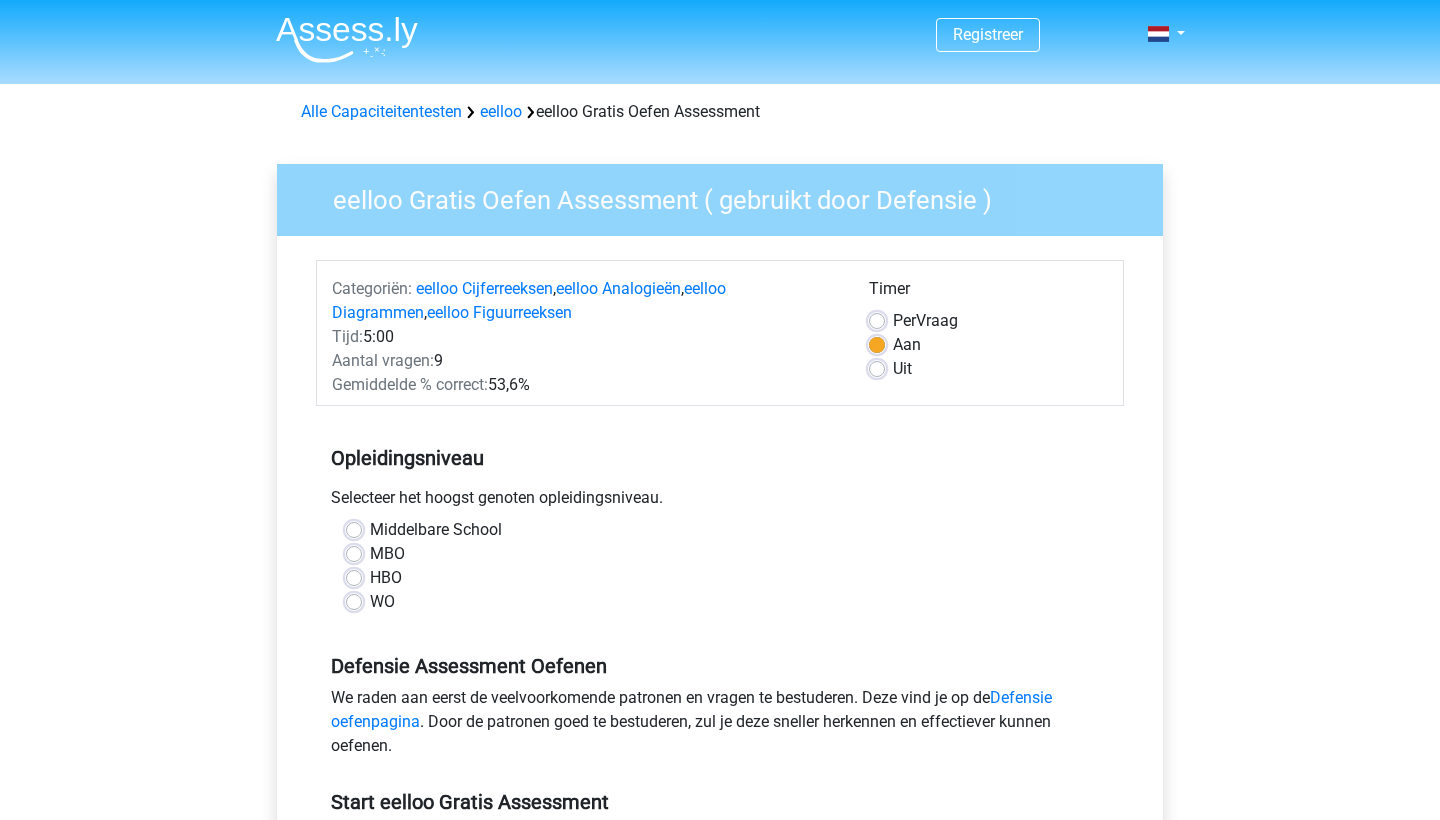 scroll, scrollTop: 0, scrollLeft: 0, axis: both 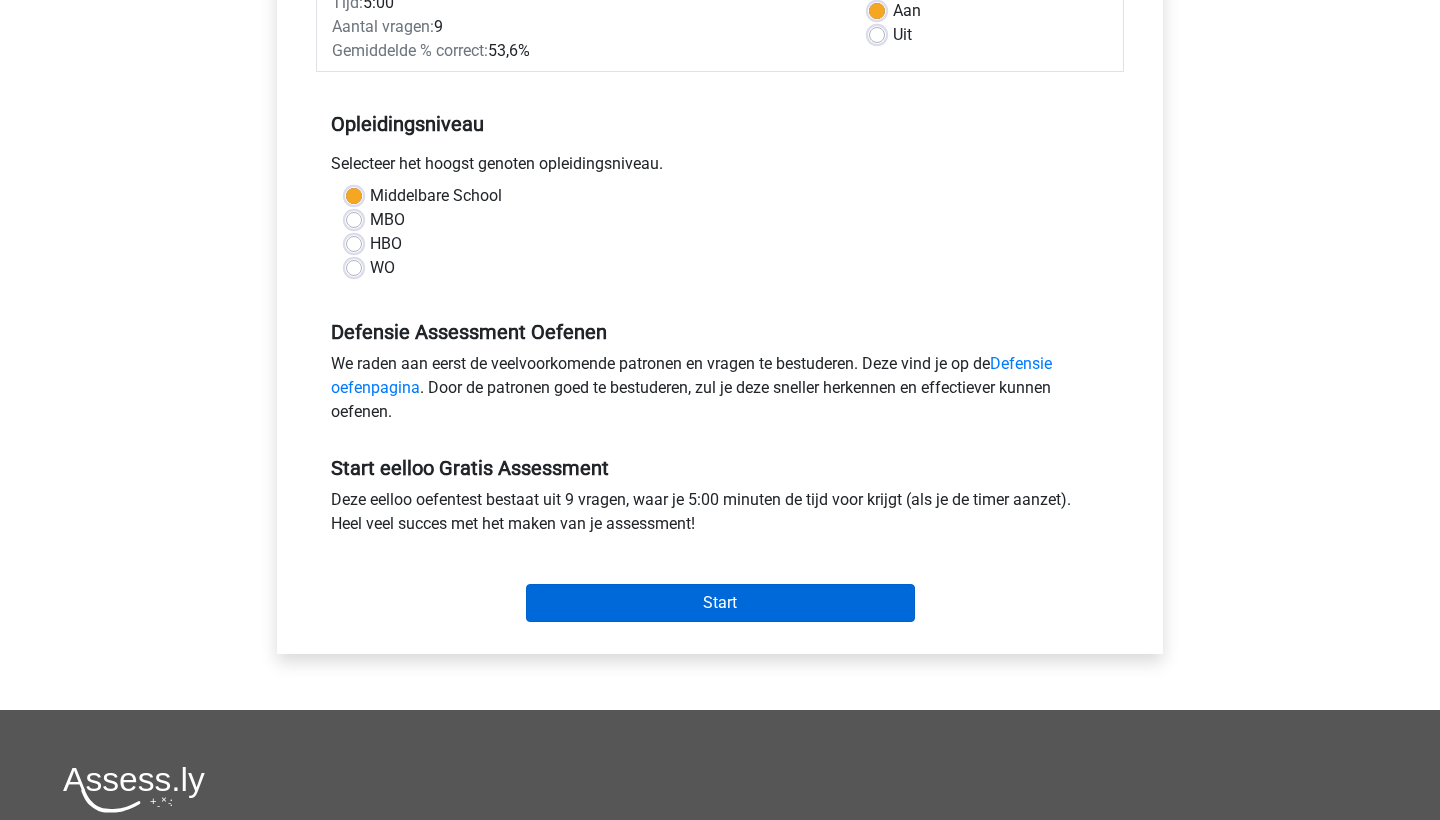 click on "Start" at bounding box center [720, 603] 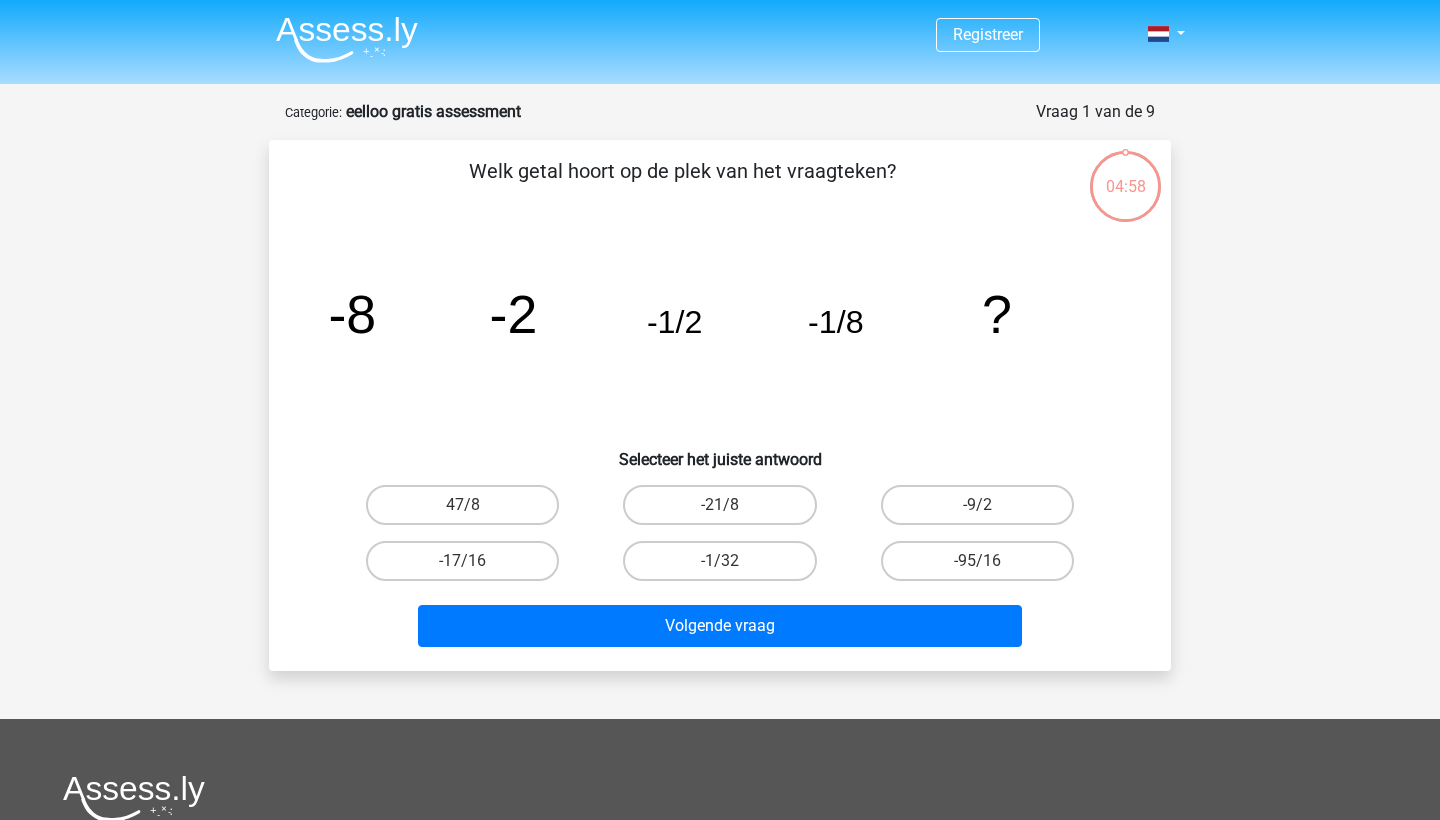 scroll, scrollTop: 0, scrollLeft: 0, axis: both 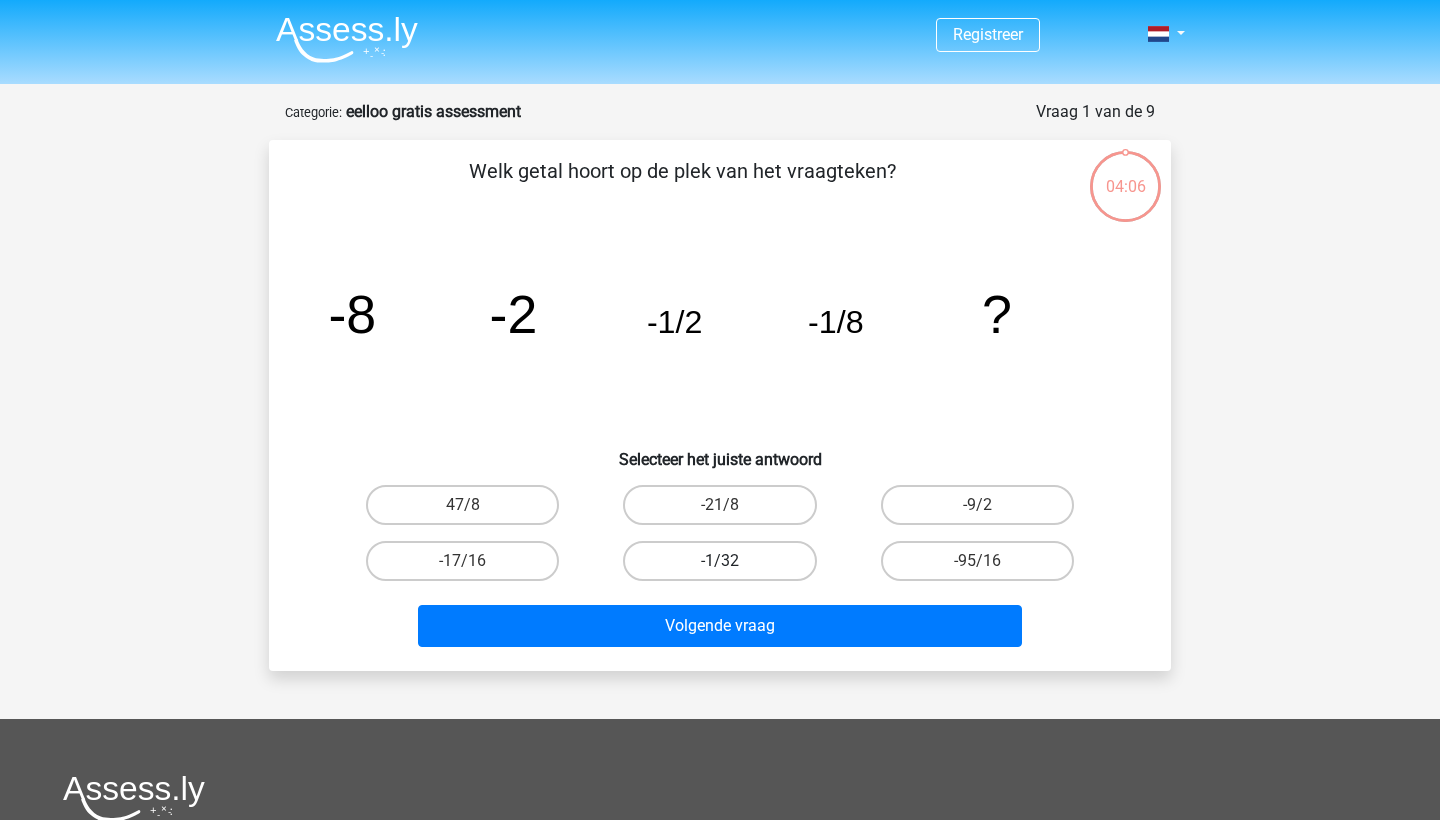 click on "-1/32" at bounding box center (719, 561) 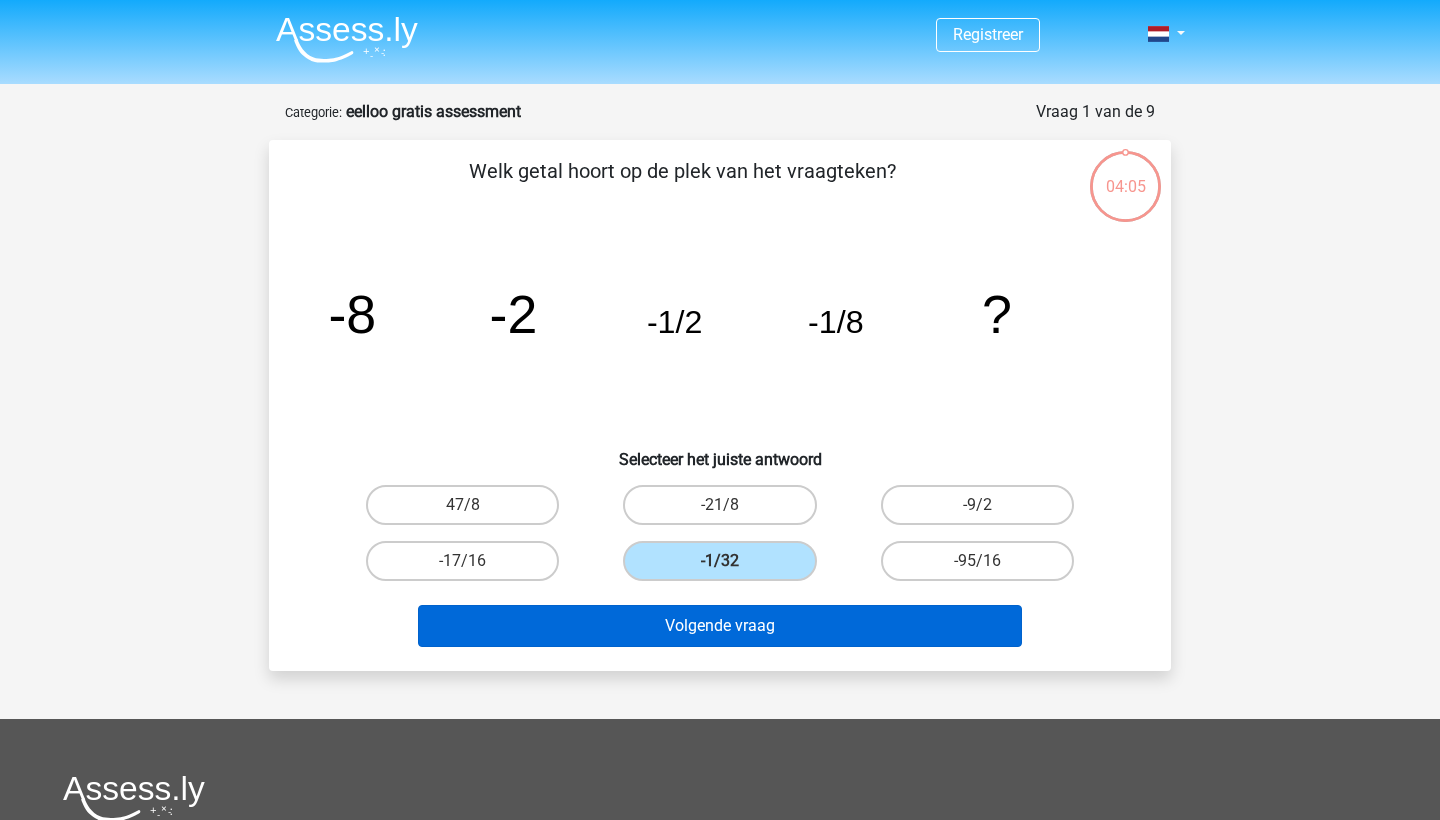 click on "Volgende vraag" at bounding box center [720, 626] 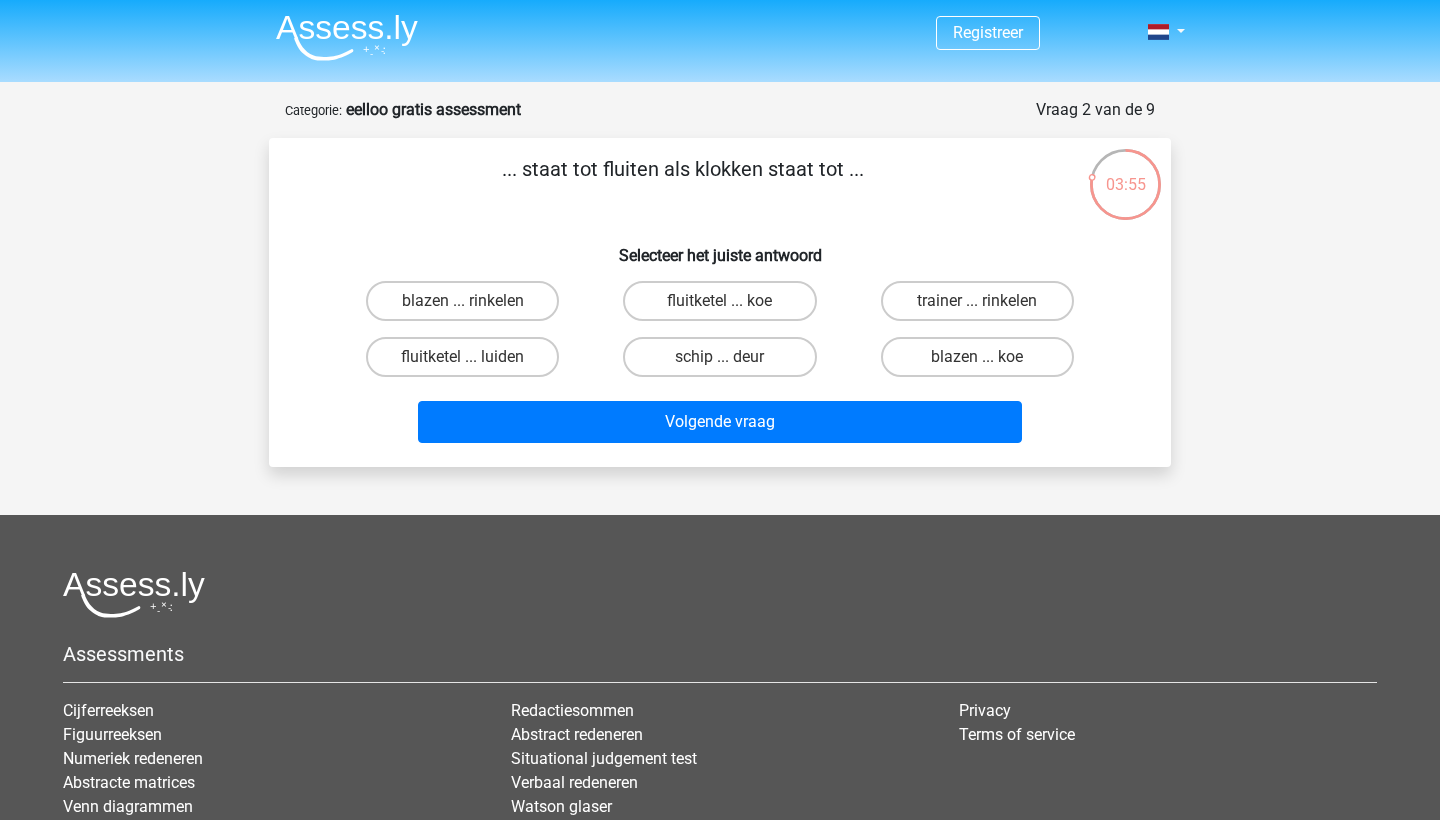 scroll, scrollTop: 0, scrollLeft: 0, axis: both 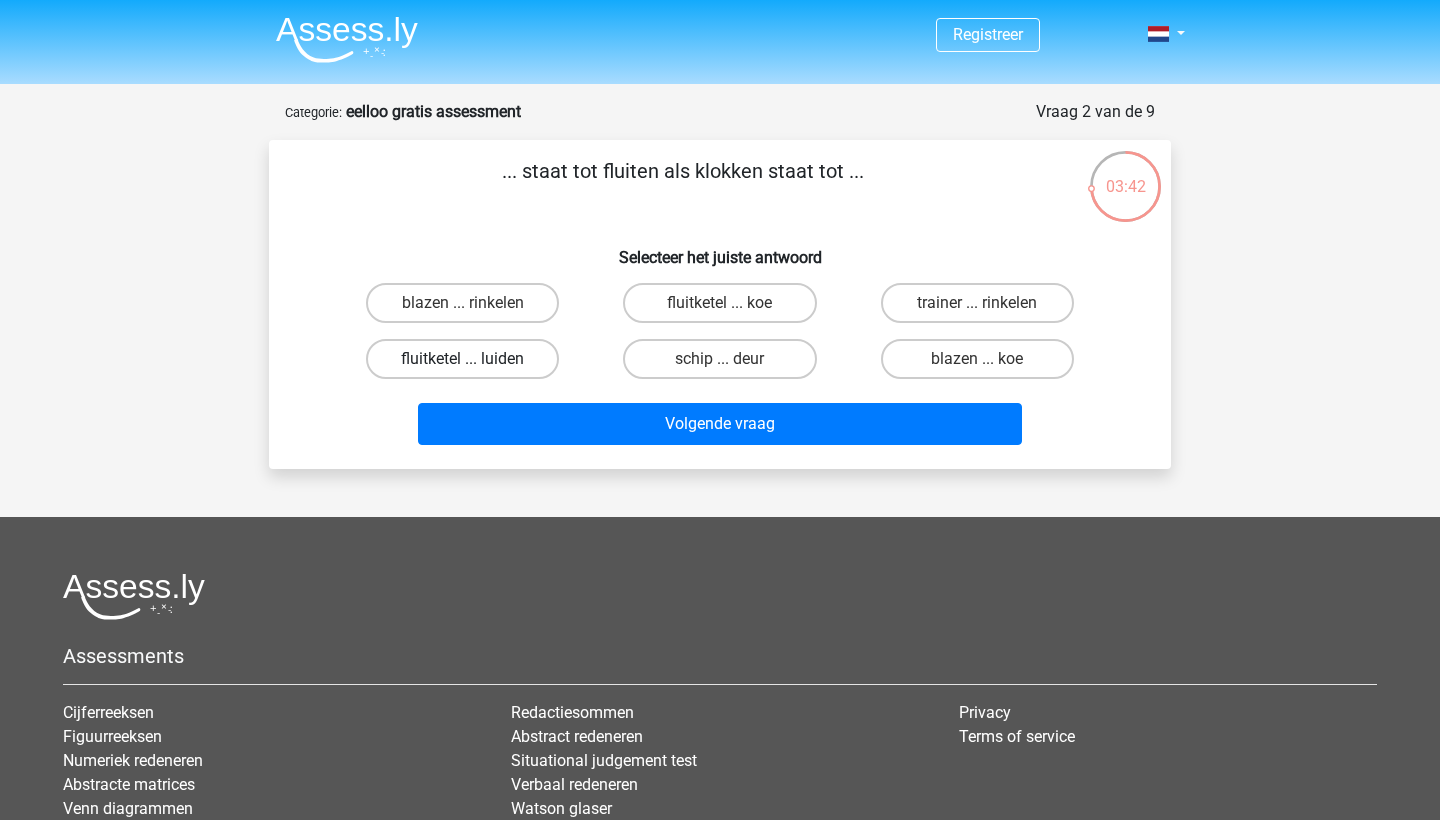 click on "fluitketel ... luiden" at bounding box center [462, 359] 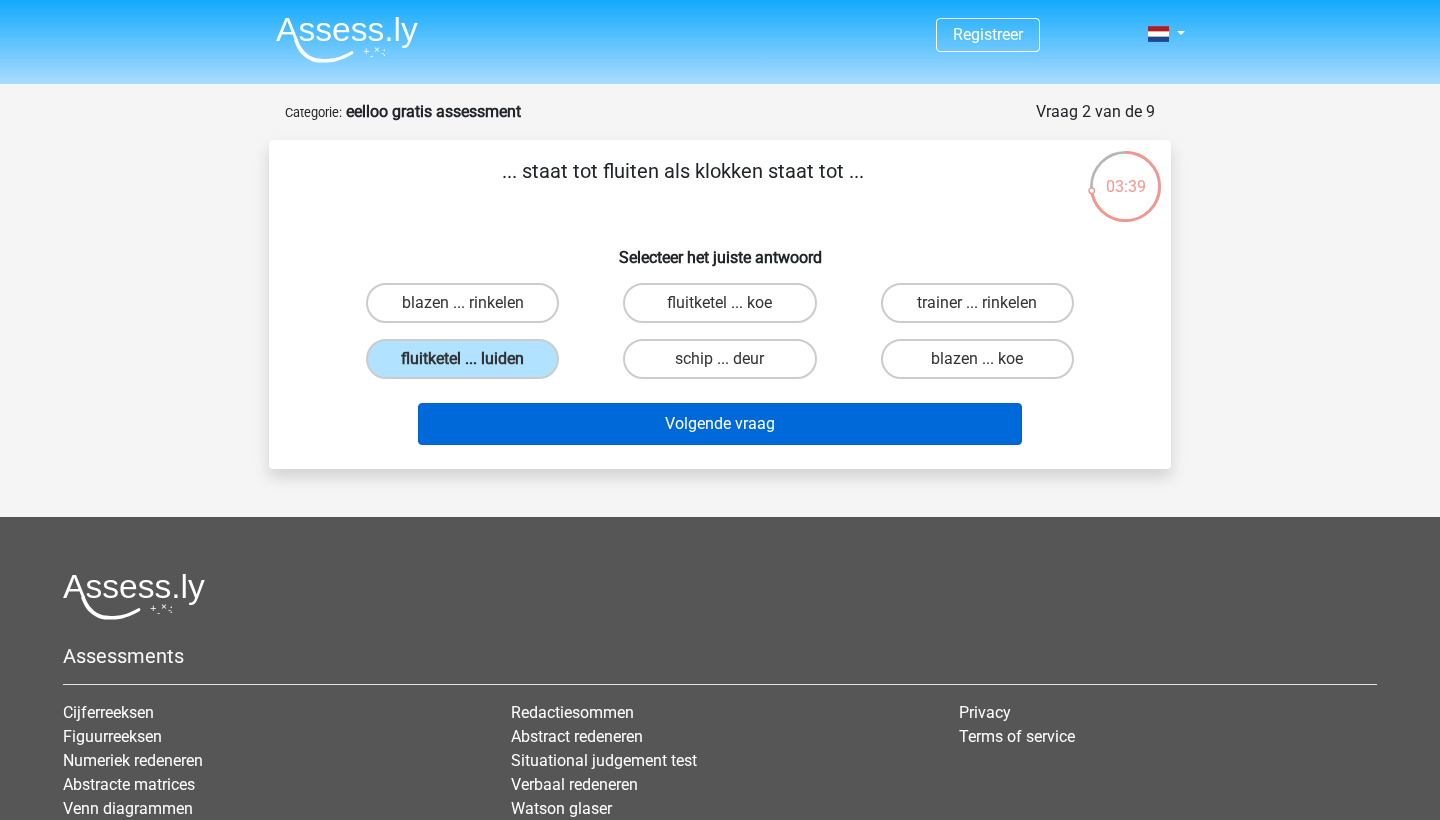 click on "Volgende vraag" at bounding box center [720, 424] 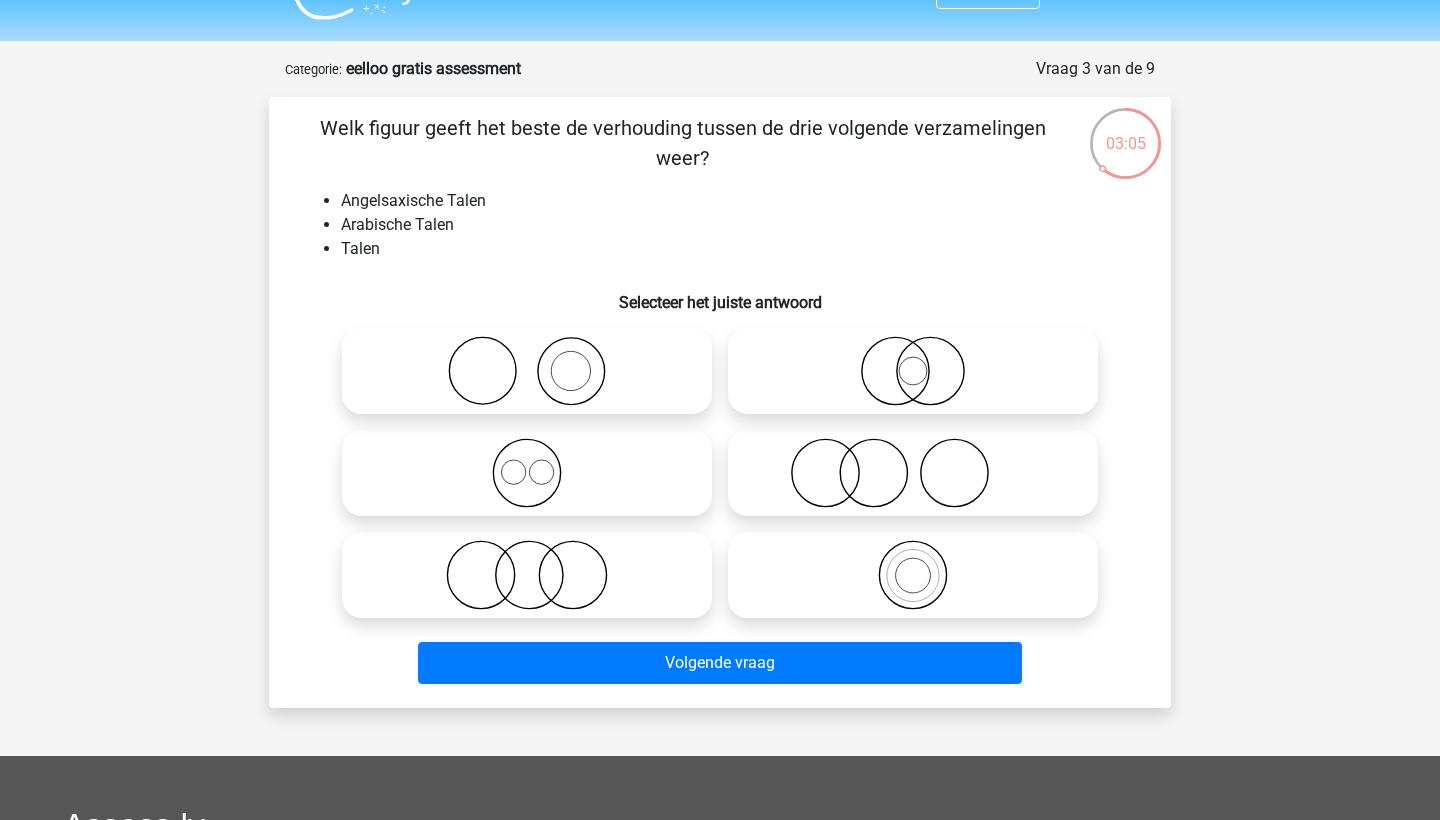 scroll, scrollTop: 52, scrollLeft: 0, axis: vertical 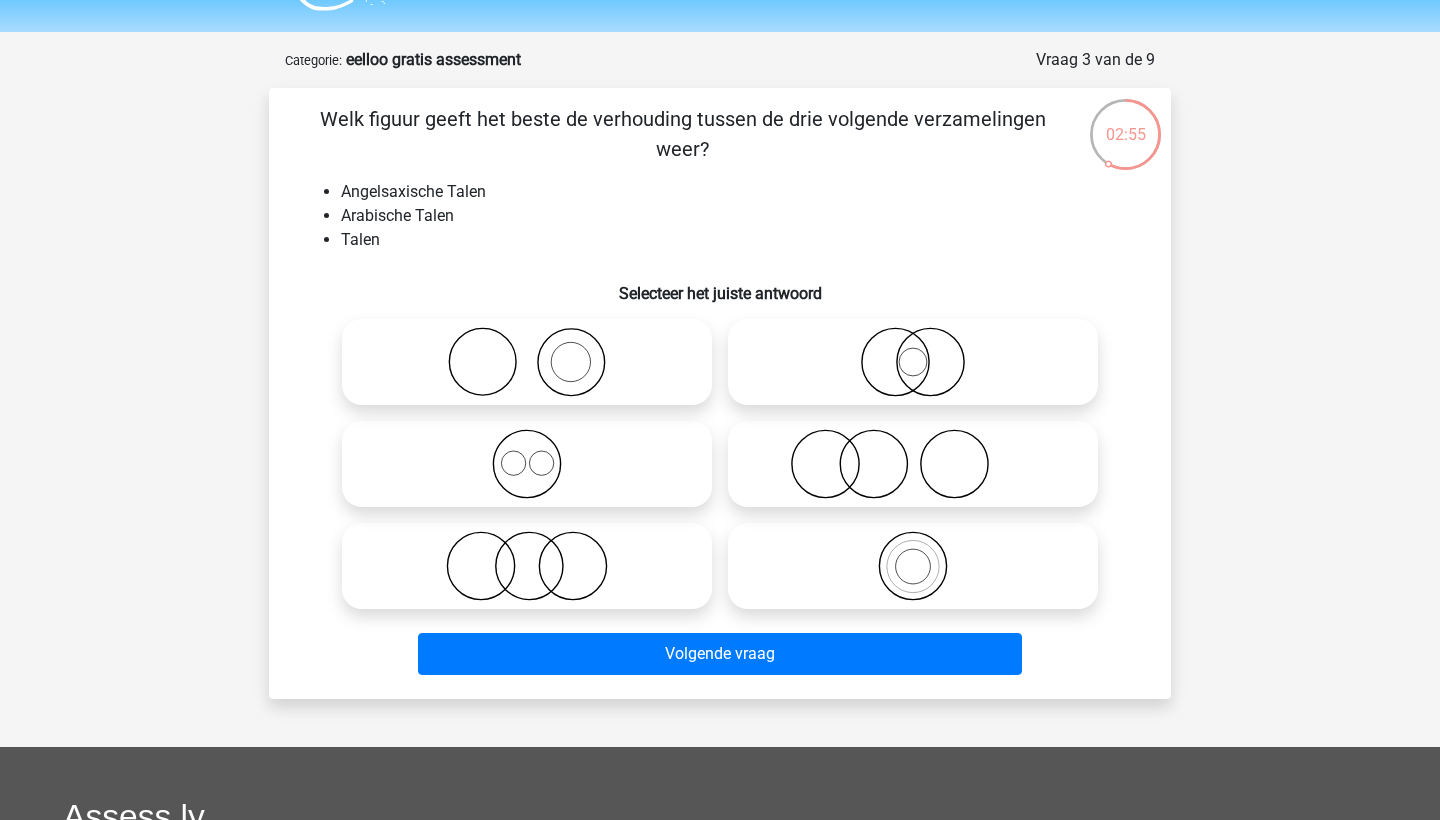 click at bounding box center [527, 464] 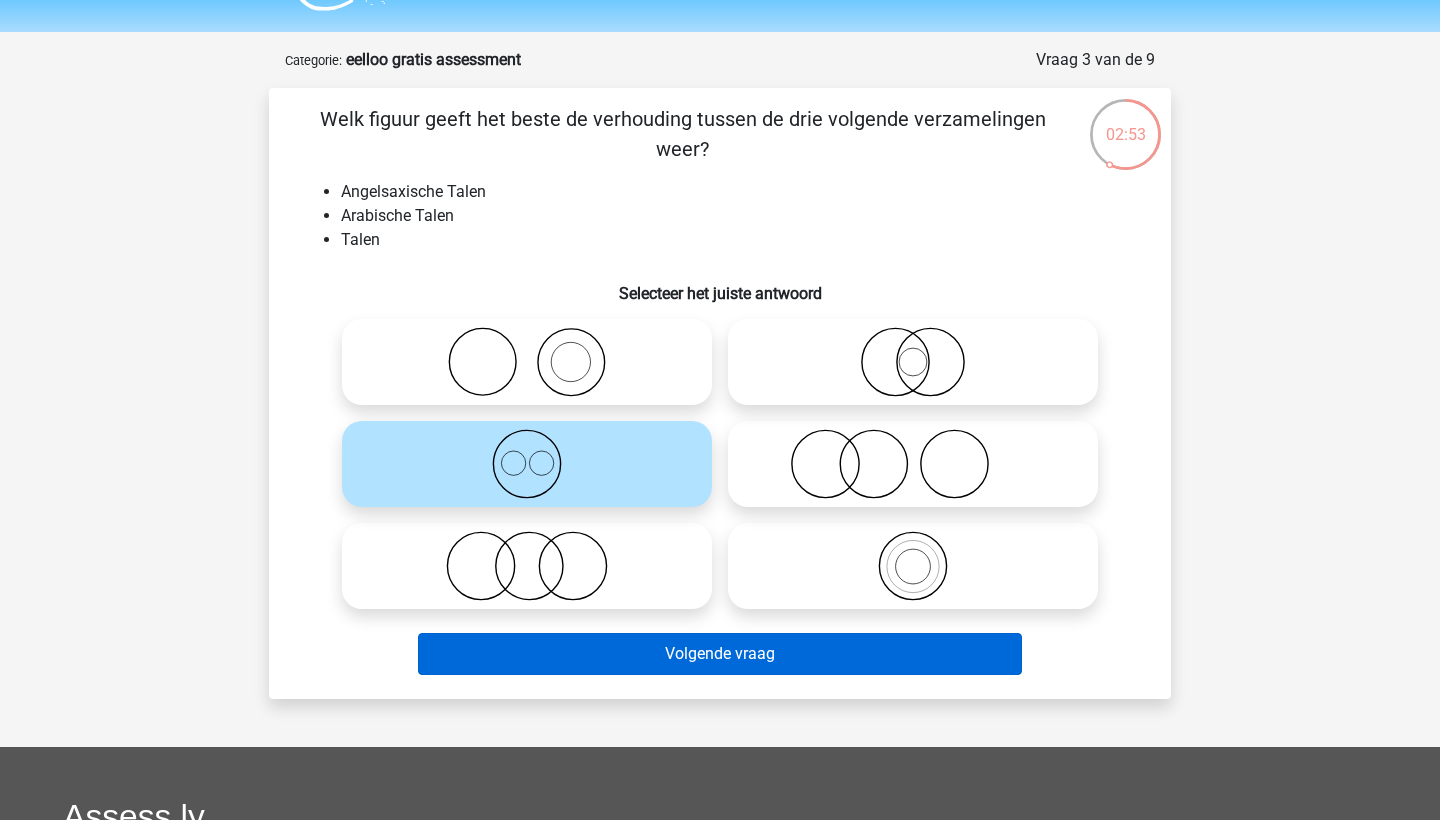 click on "Volgende vraag" at bounding box center [720, 654] 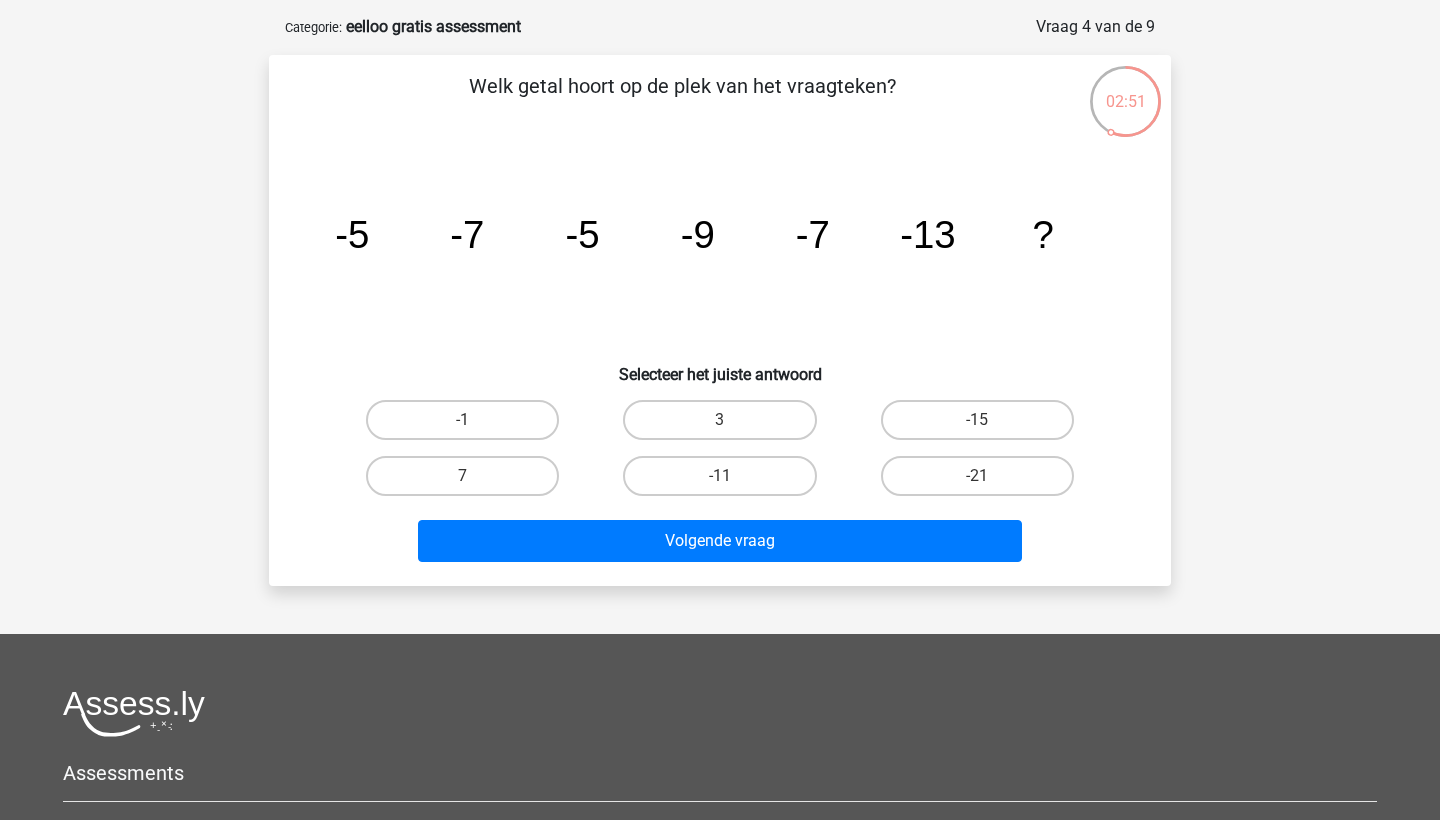 scroll, scrollTop: 83, scrollLeft: 0, axis: vertical 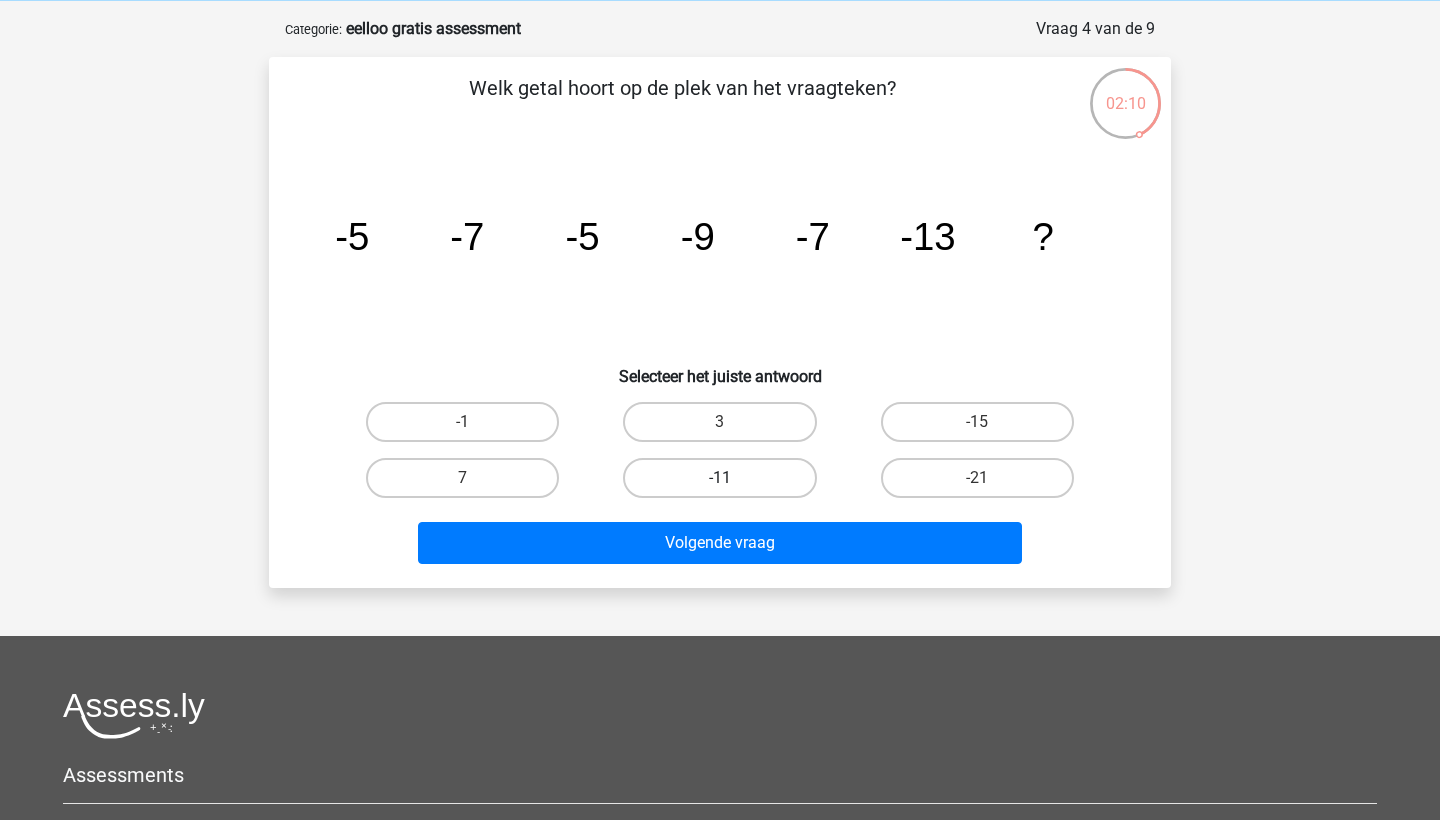 click on "-11" at bounding box center (719, 478) 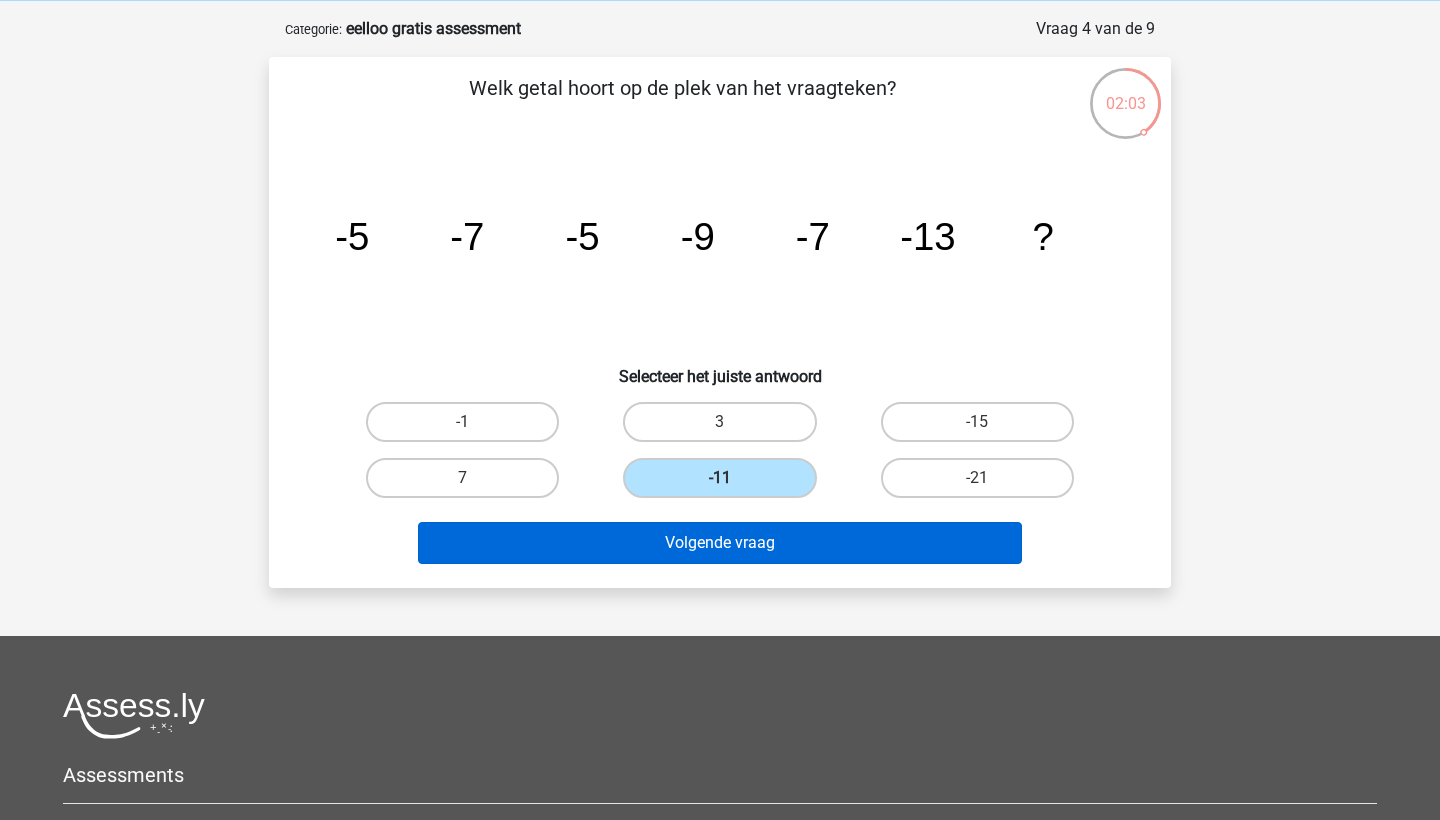 click on "Volgende vraag" at bounding box center [720, 543] 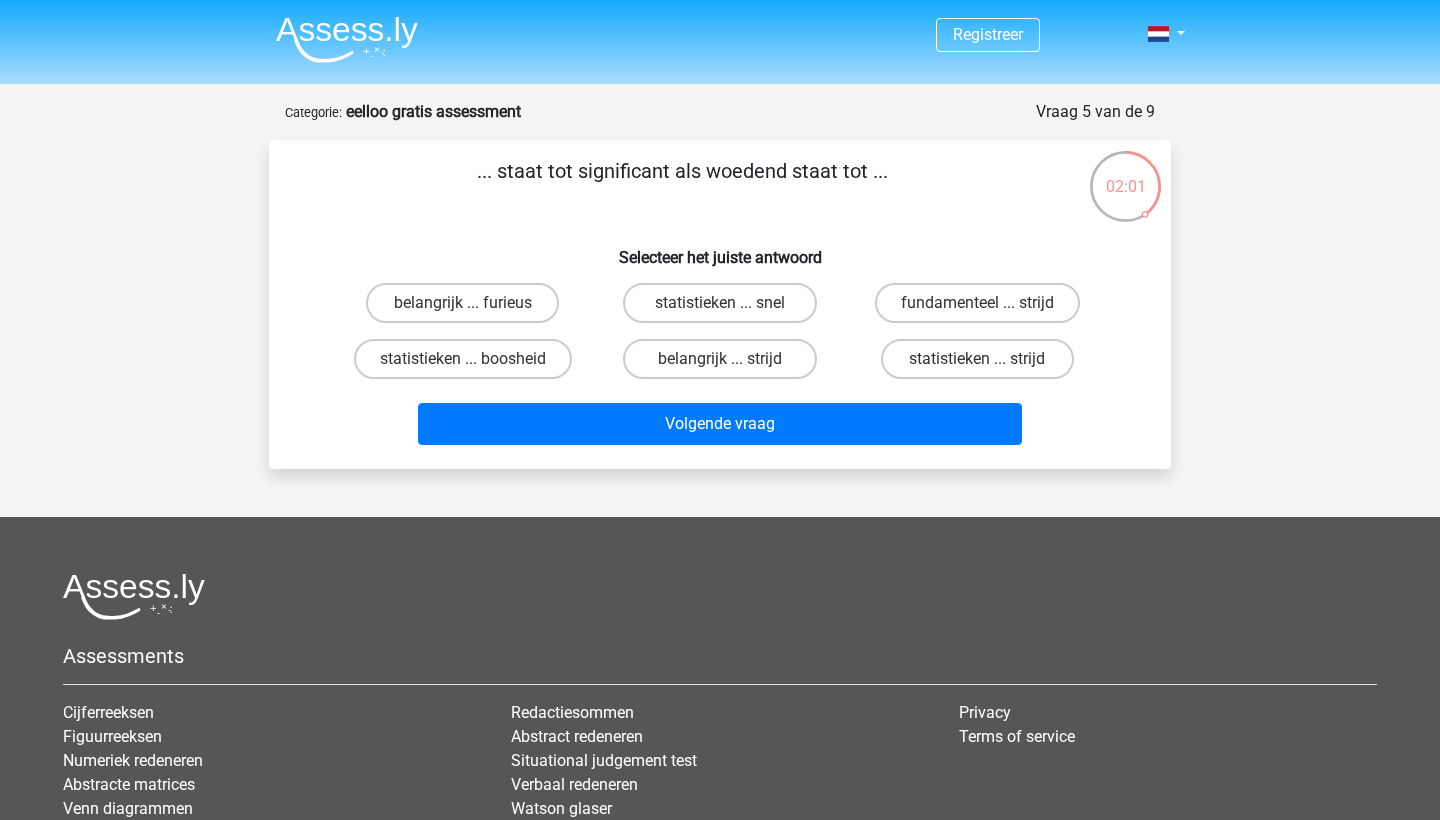 scroll, scrollTop: 0, scrollLeft: 0, axis: both 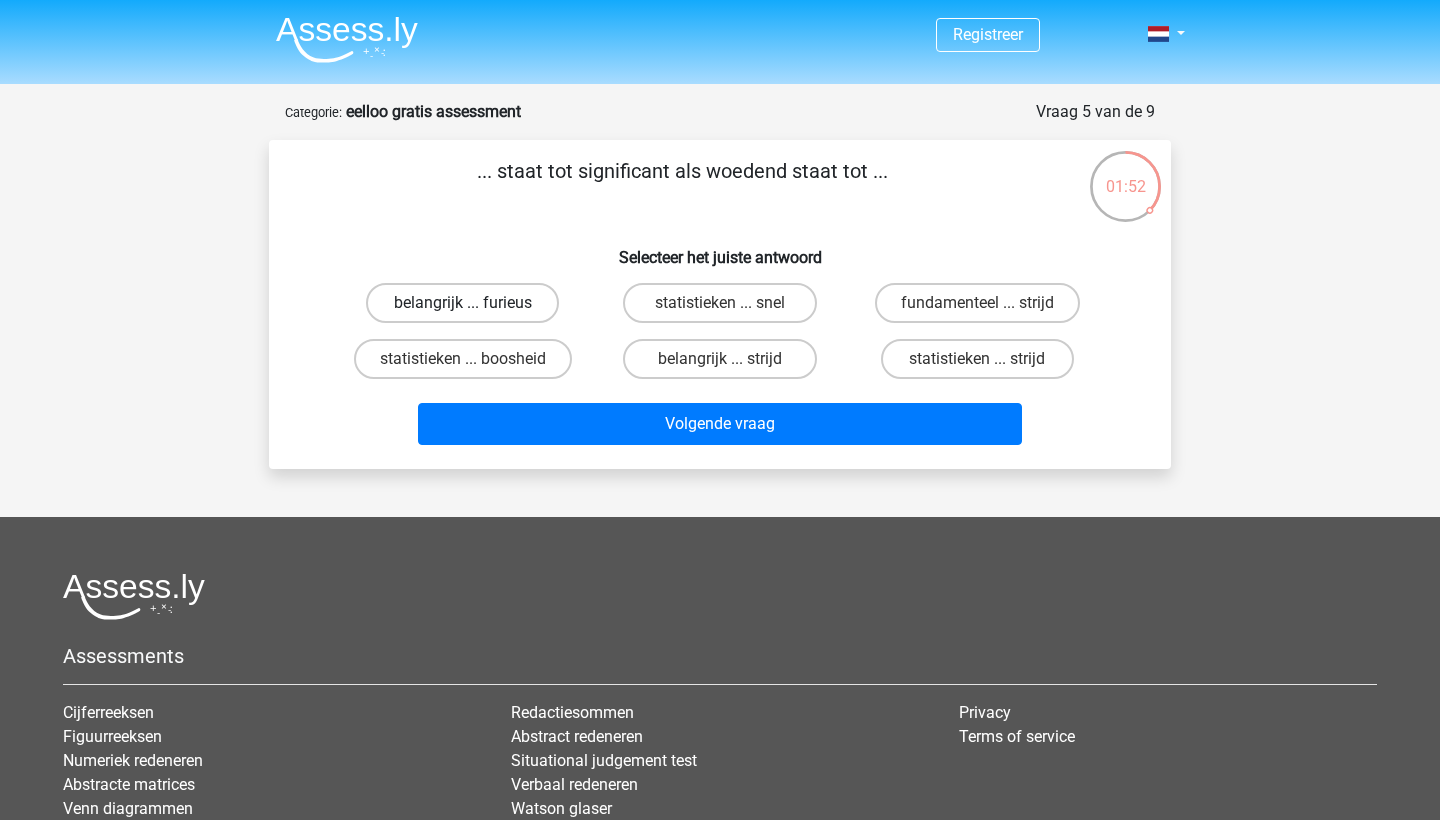 click on "belangrijk ... furieus" at bounding box center (462, 303) 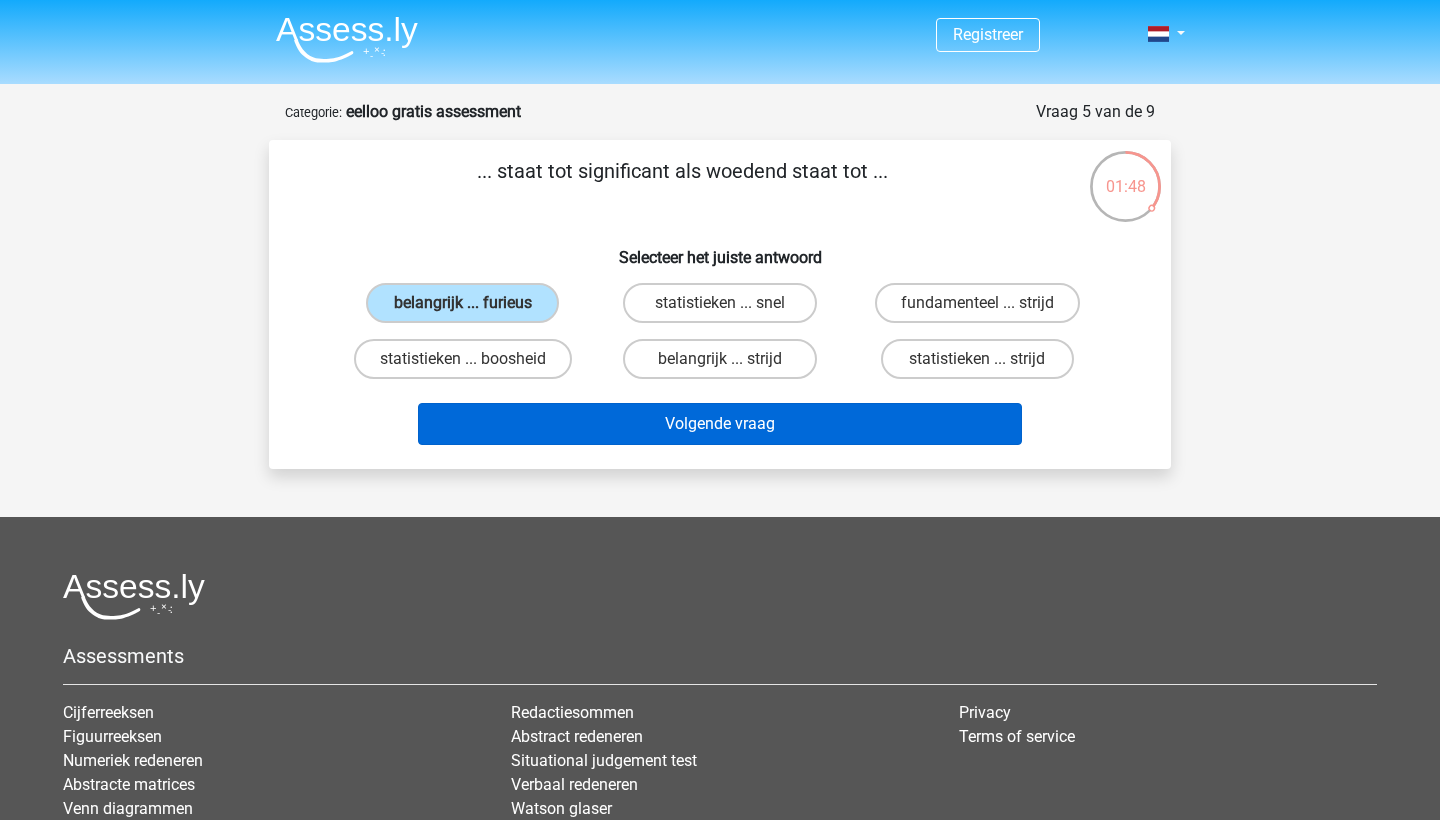 click on "Volgende vraag" at bounding box center (720, 424) 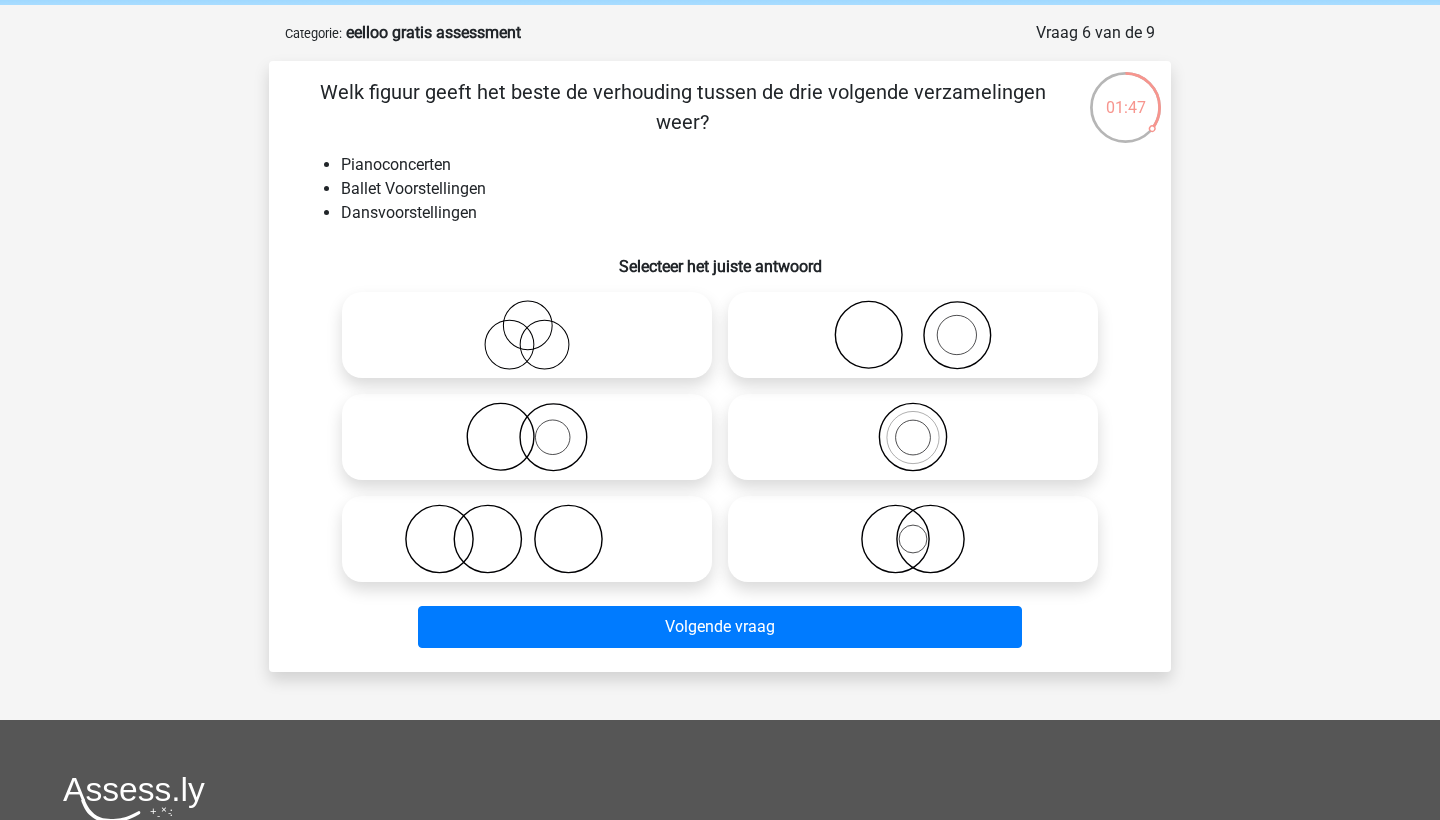 scroll, scrollTop: 78, scrollLeft: 0, axis: vertical 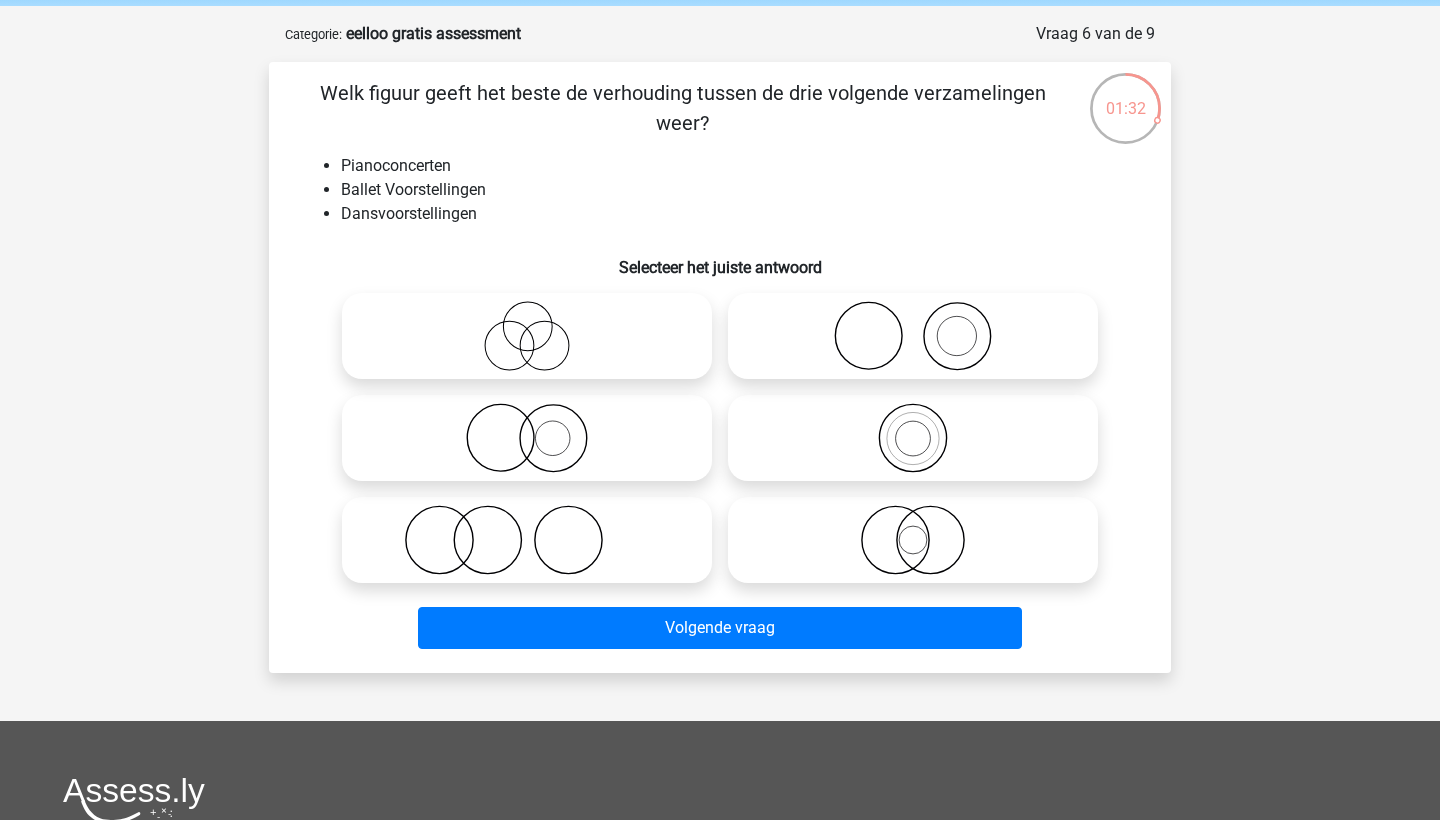 click at bounding box center [527, 540] 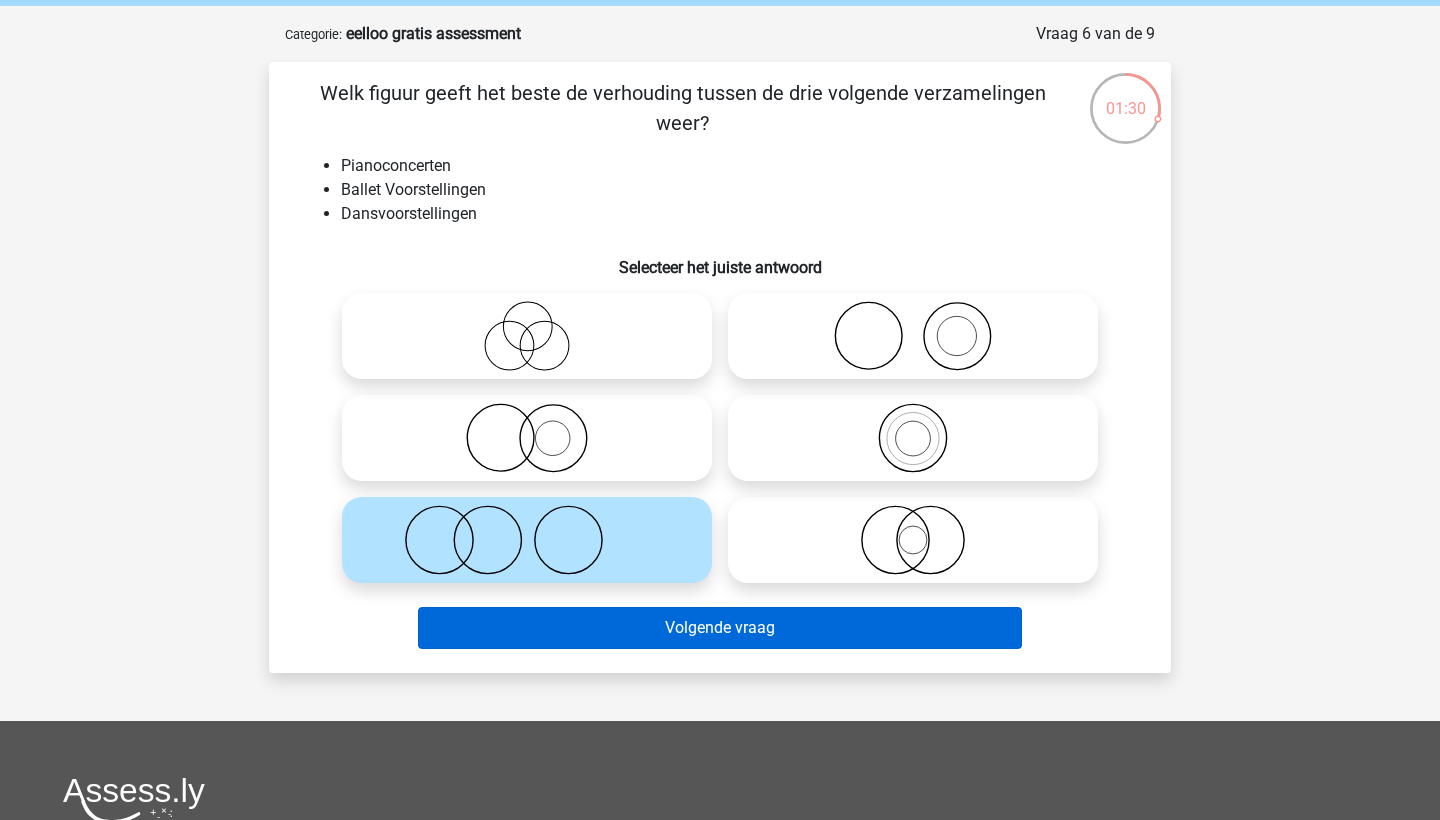 click on "Volgende vraag" at bounding box center [720, 628] 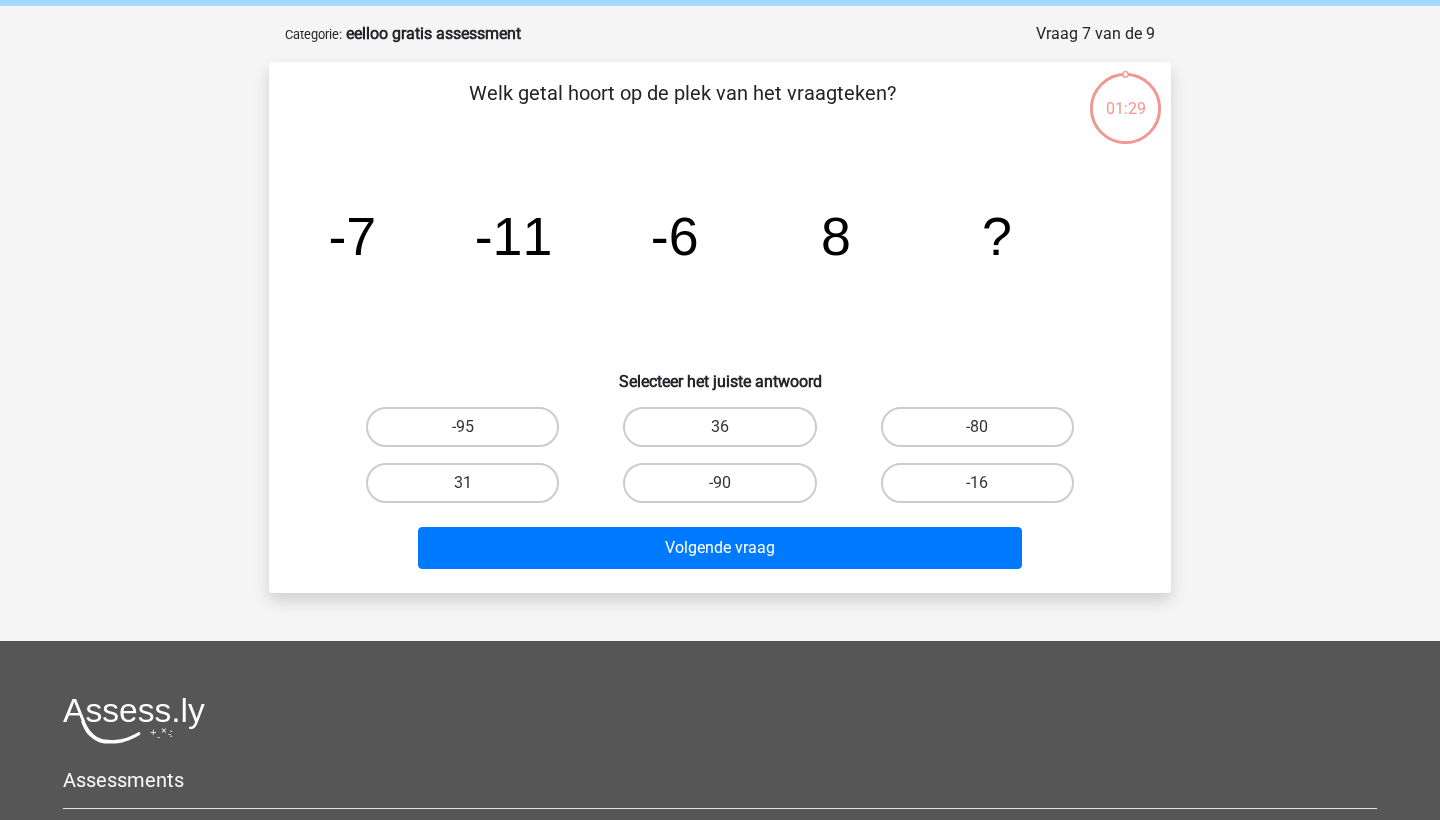 scroll, scrollTop: 100, scrollLeft: 0, axis: vertical 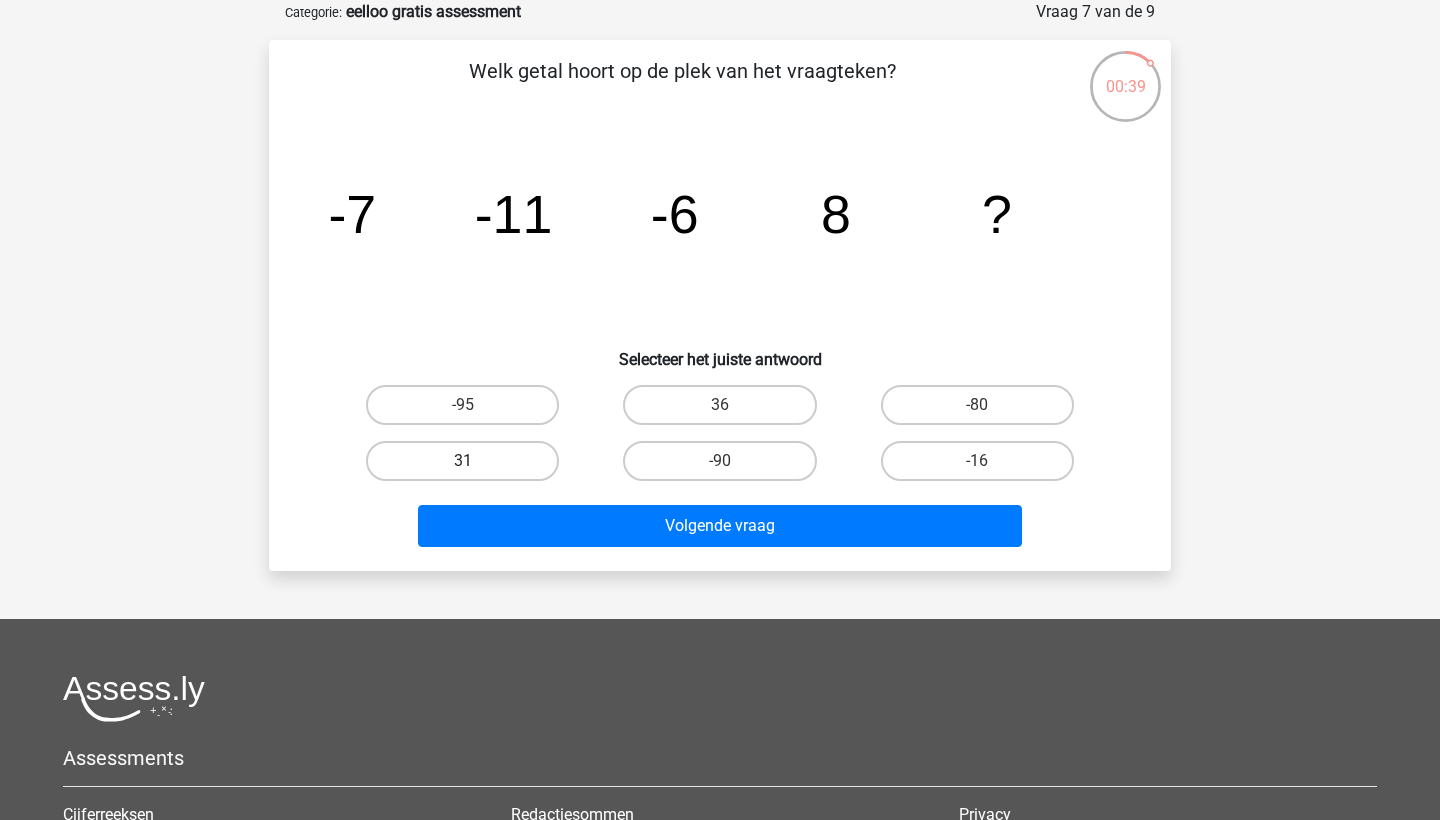 click on "31" at bounding box center (462, 461) 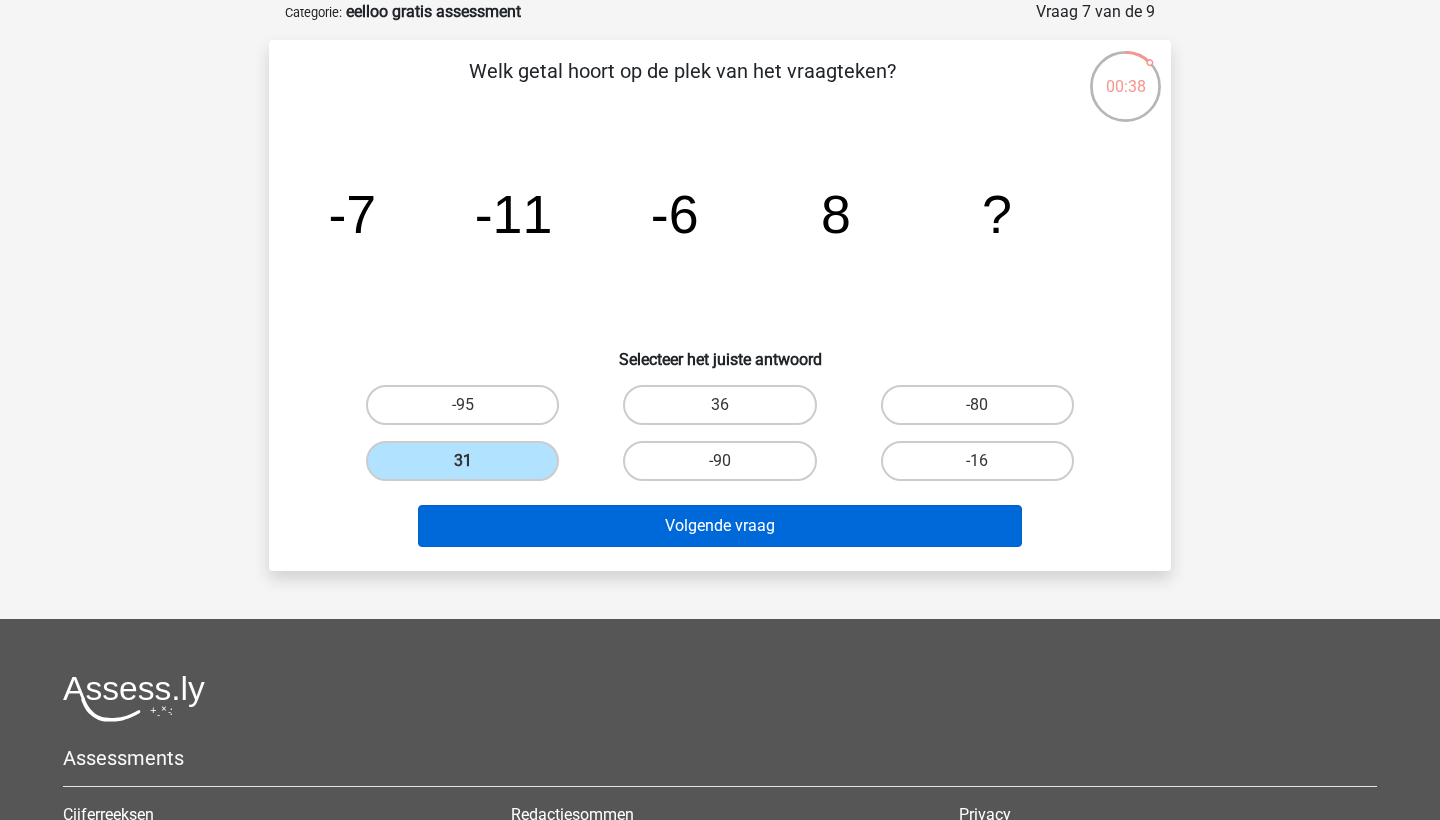 click on "Volgende vraag" at bounding box center (720, 526) 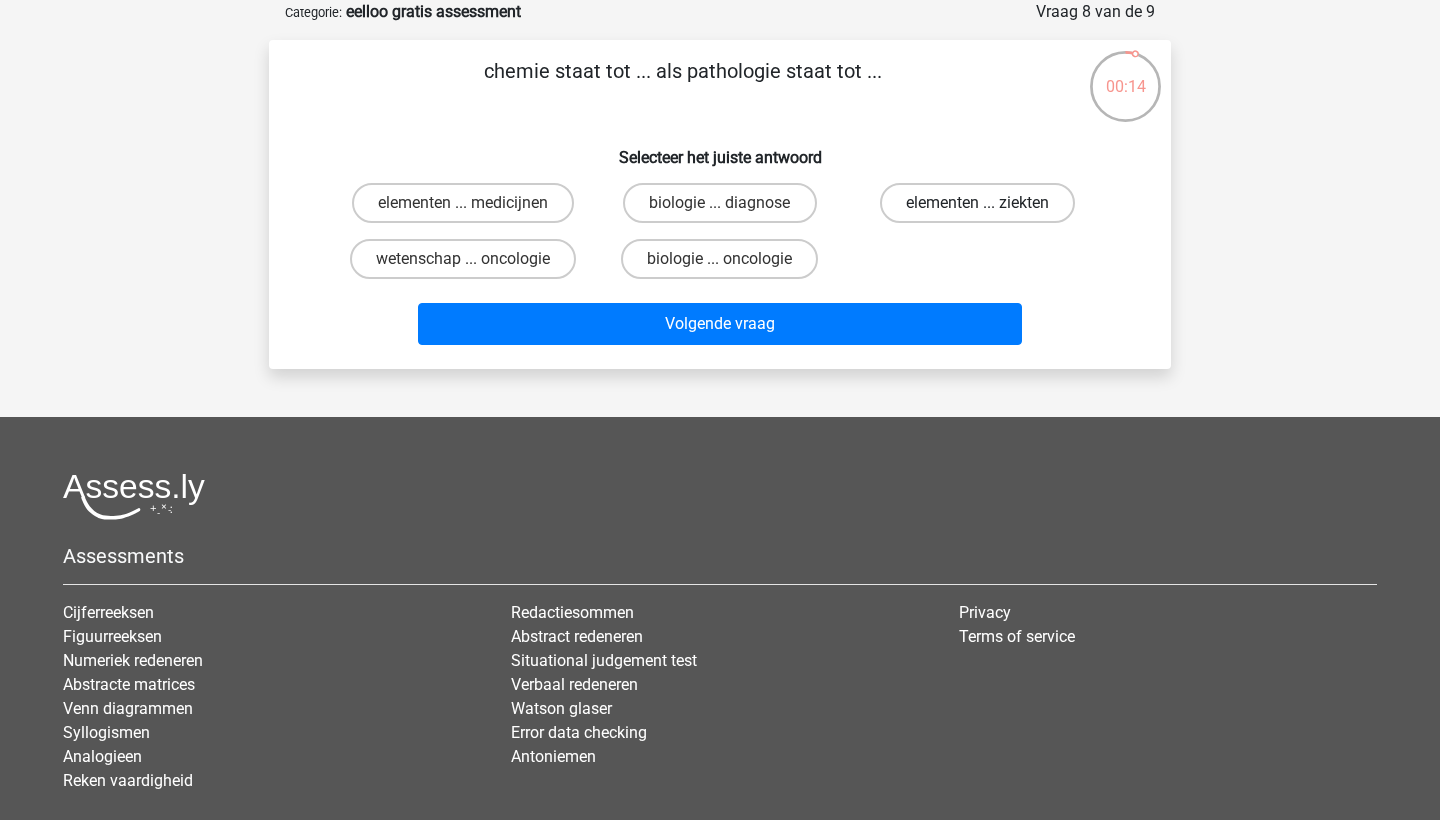 click on "elementen ... ziekten" at bounding box center (977, 203) 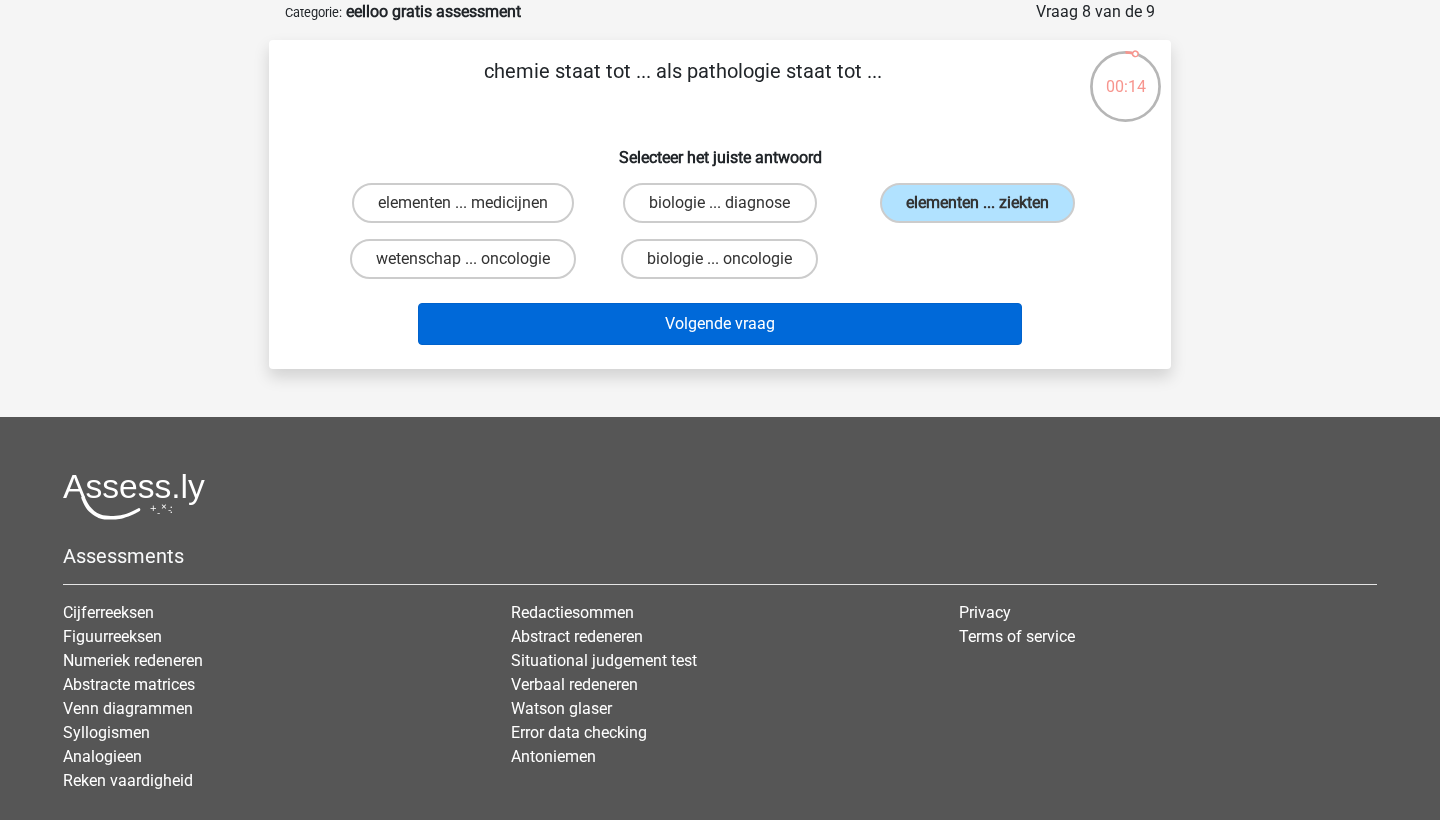 click on "Volgende vraag" at bounding box center [720, 324] 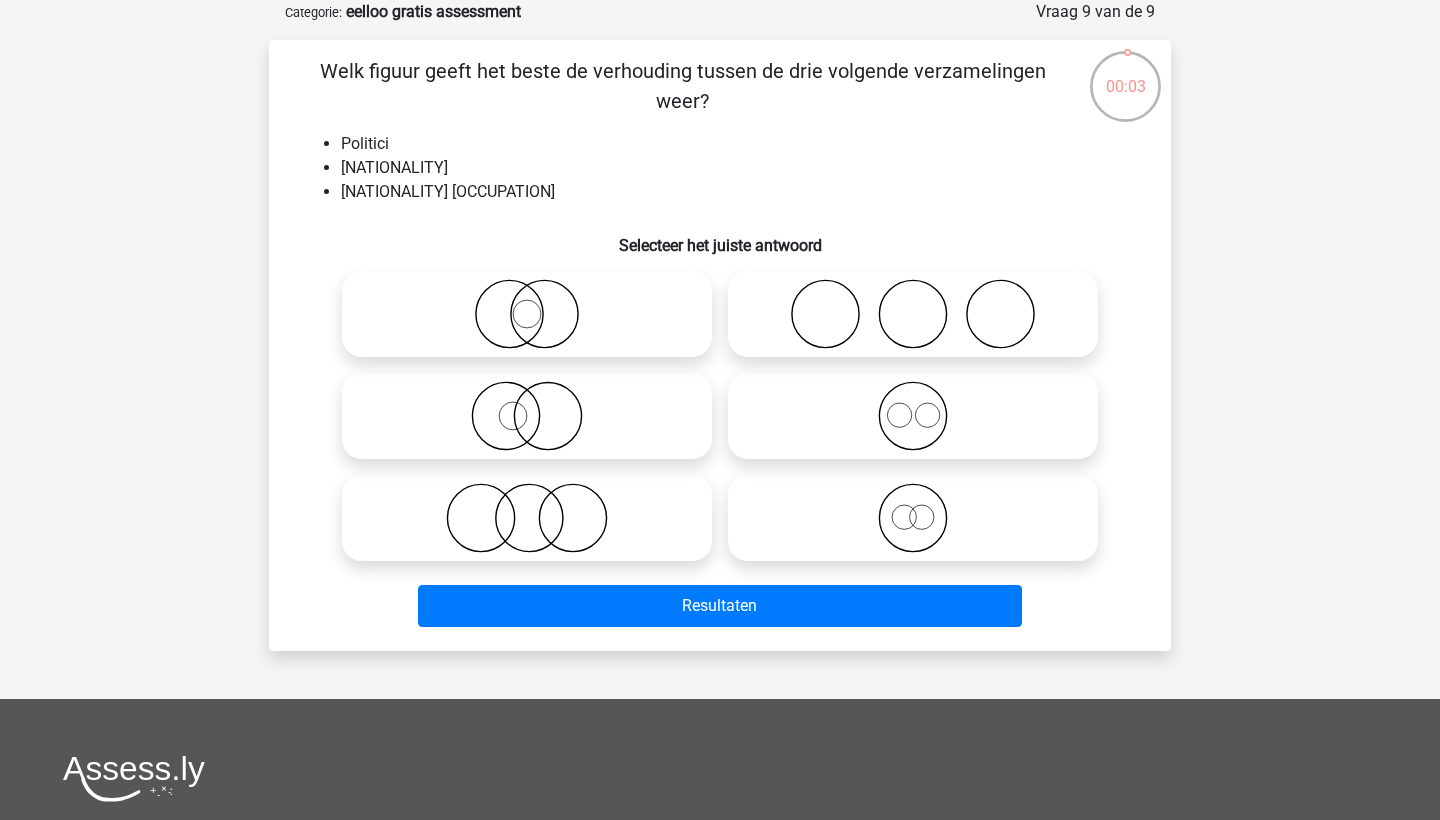 click at bounding box center [527, 314] 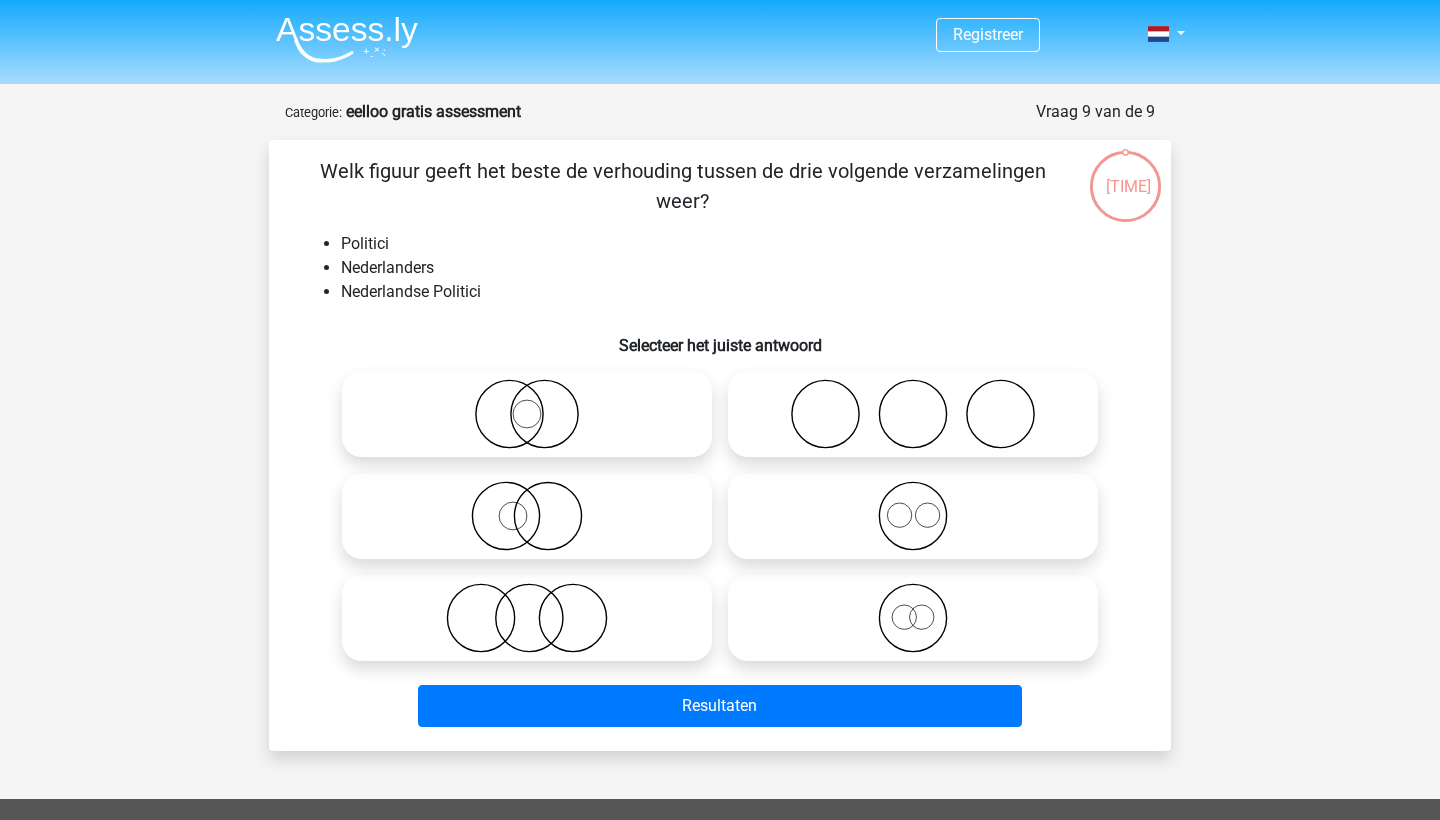 scroll, scrollTop: 100, scrollLeft: 0, axis: vertical 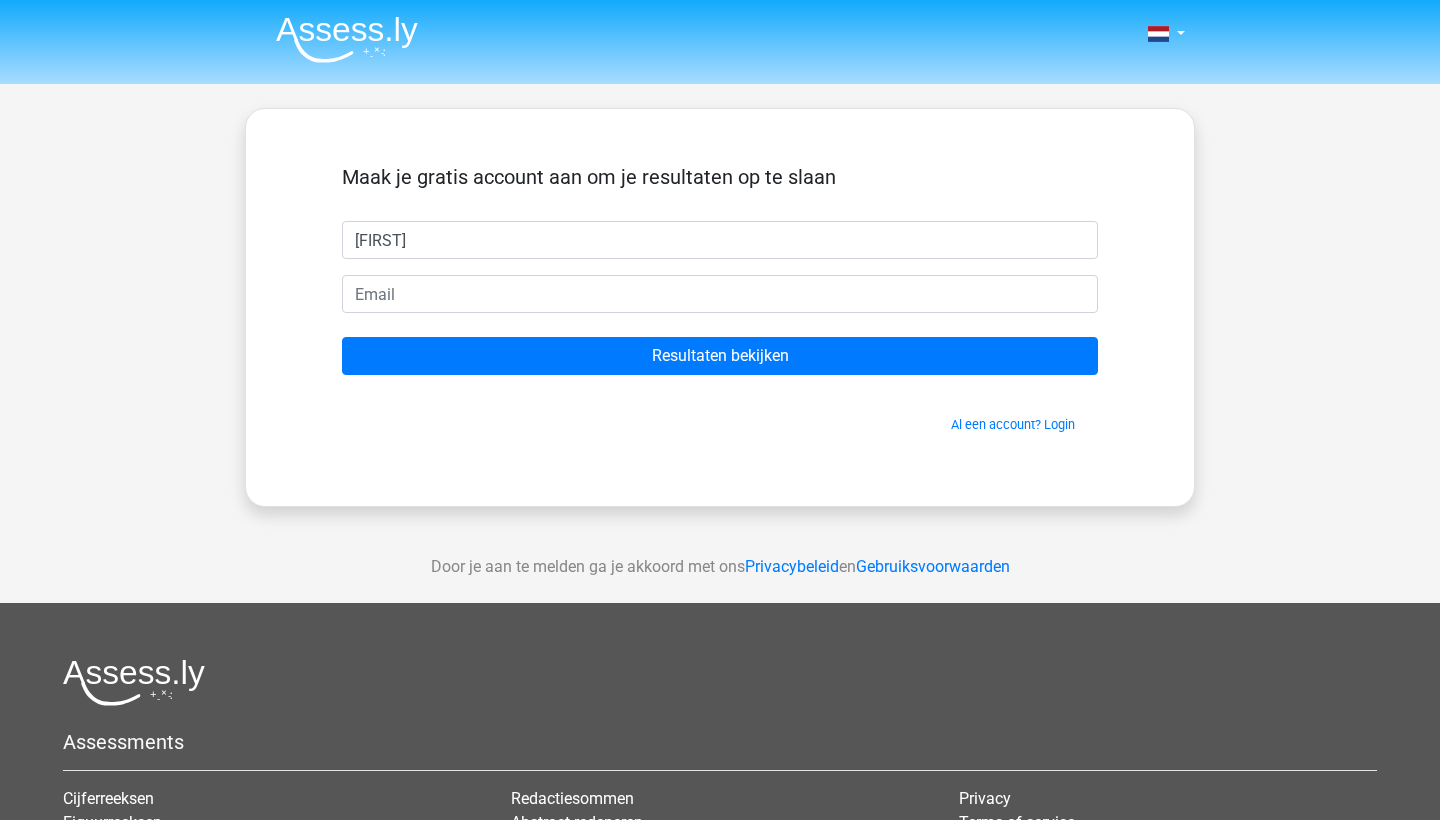 type on "robin" 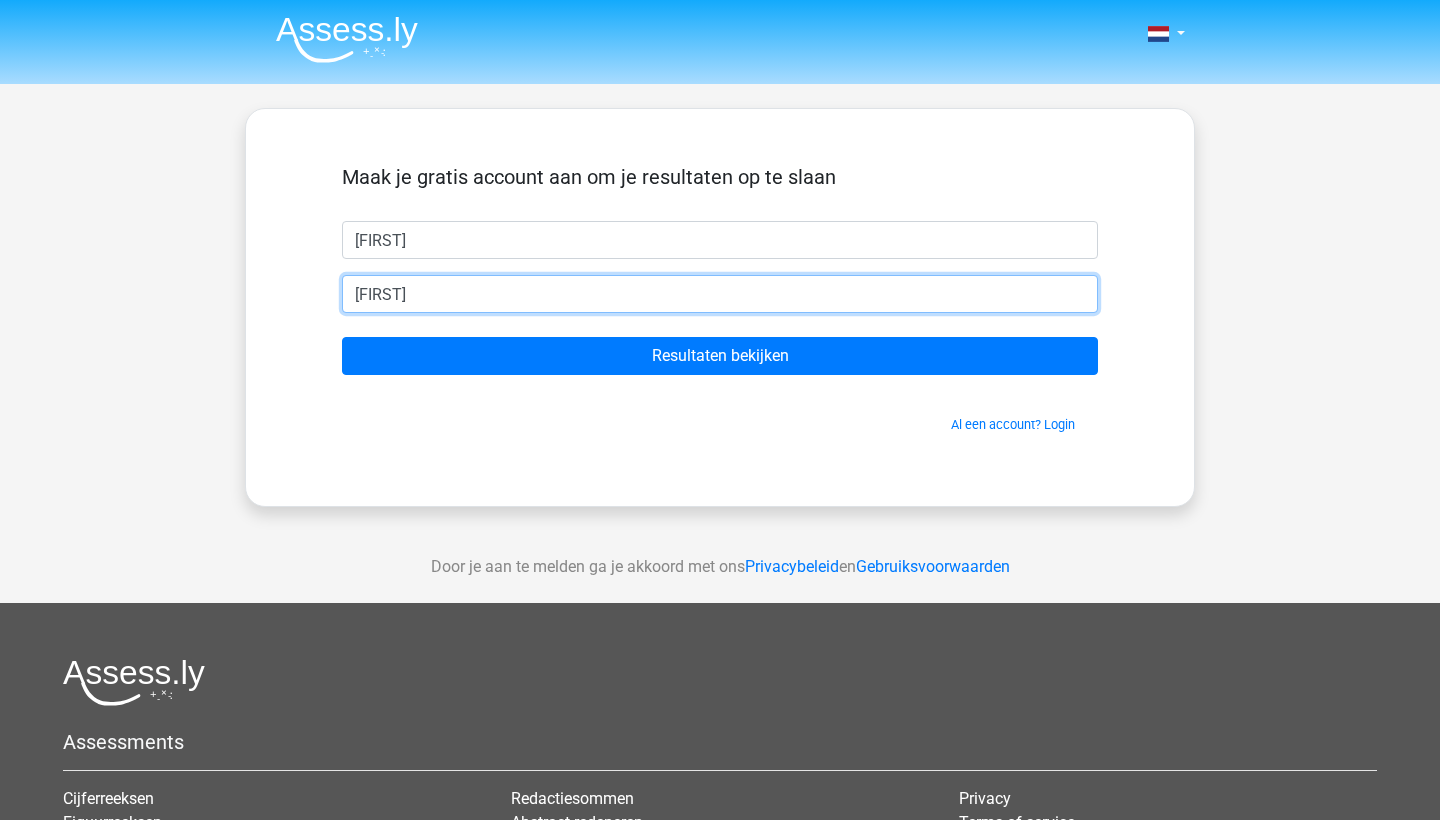 click on "Resultaten bekijken" at bounding box center (720, 356) 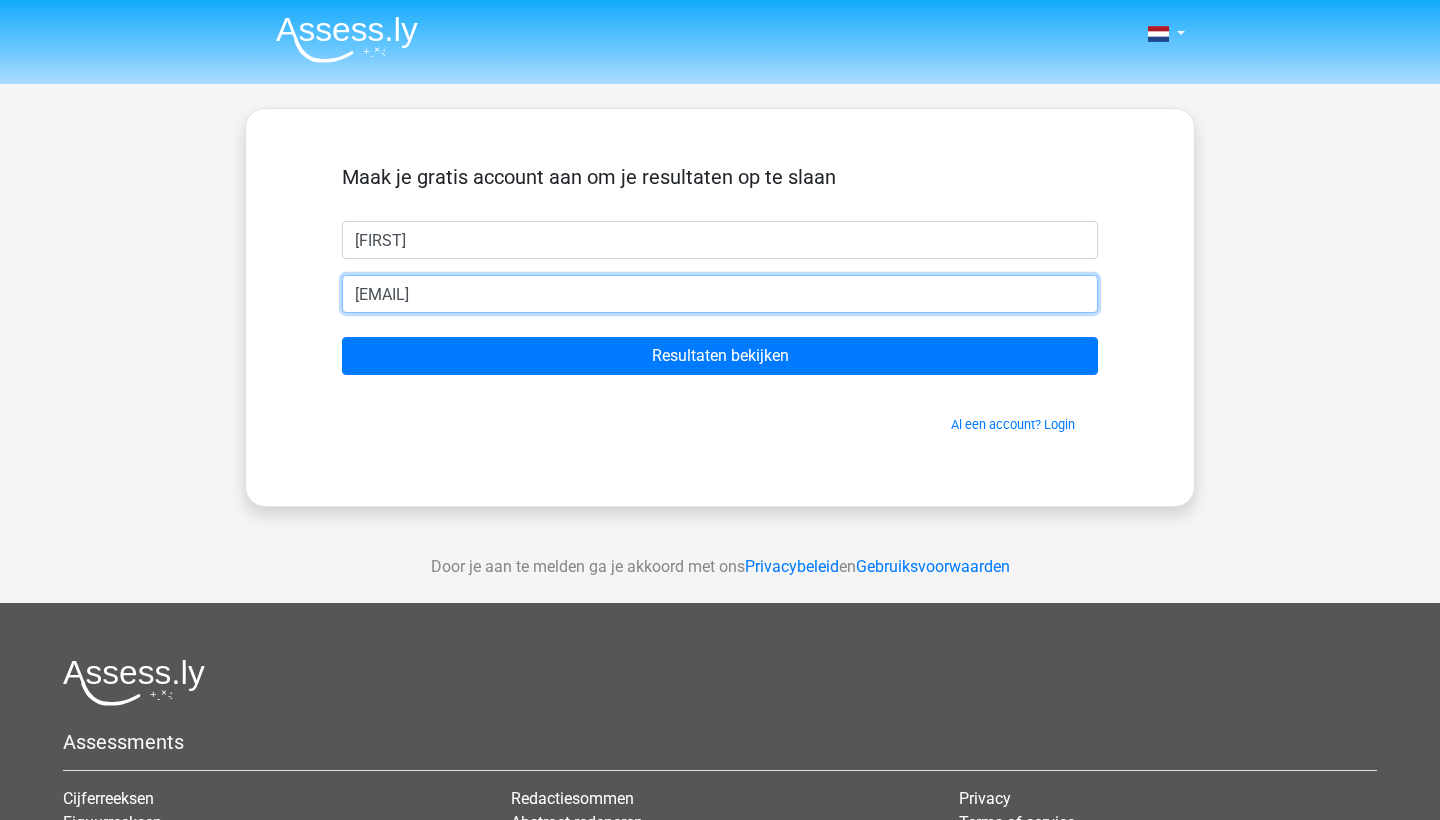 type on "robinone177@gmail.com" 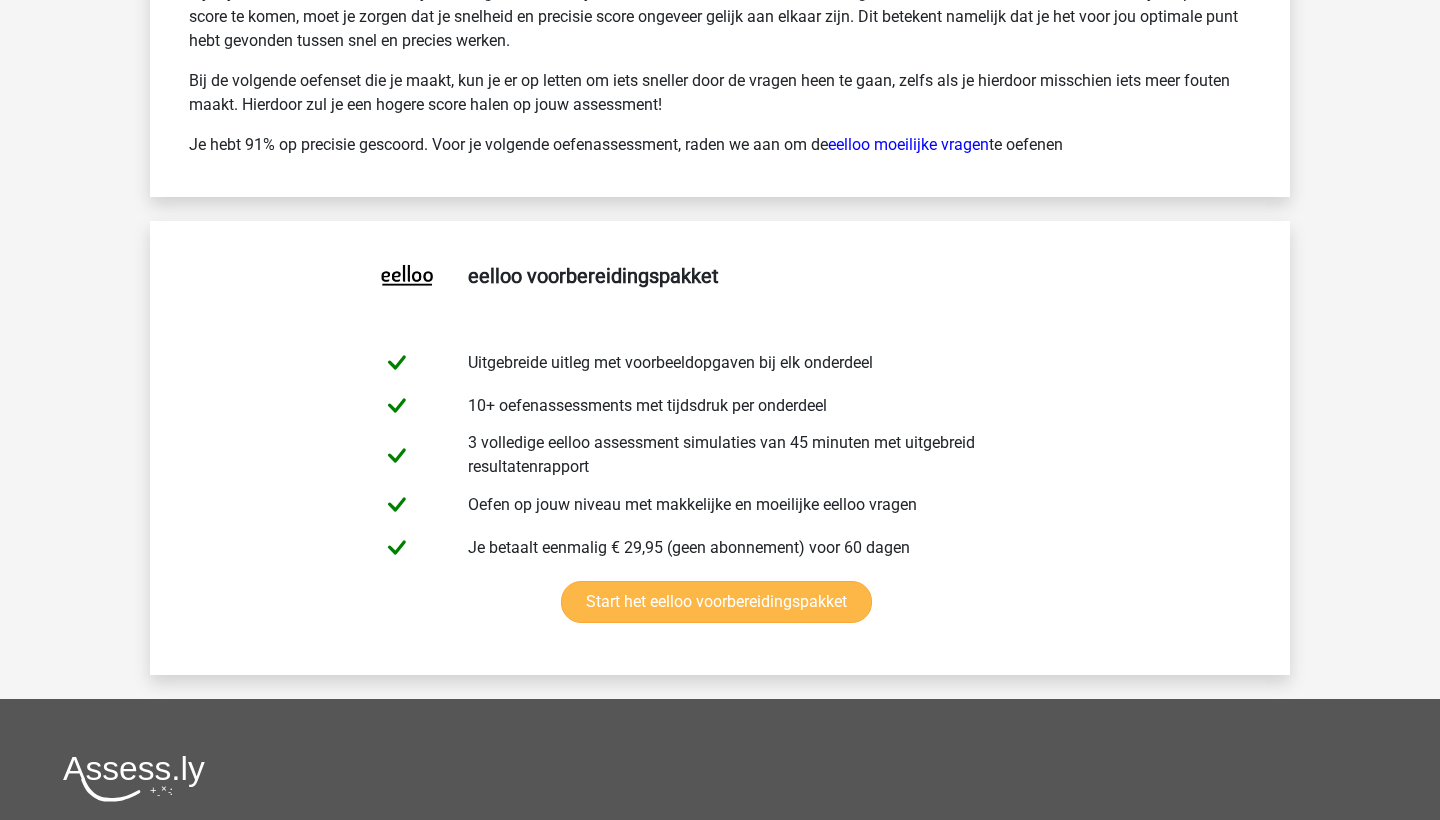 scroll, scrollTop: 3746, scrollLeft: 0, axis: vertical 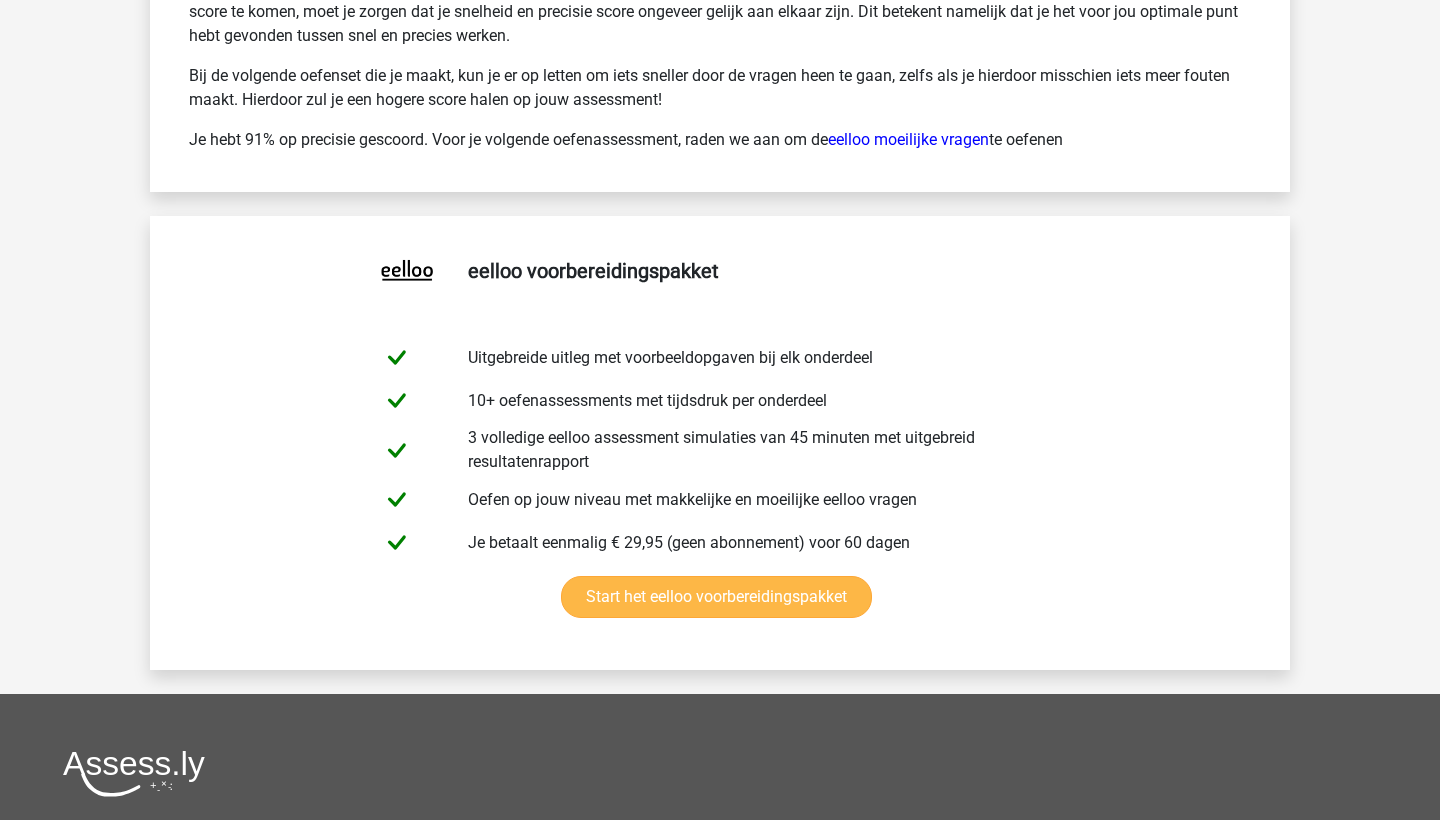 click on "Start het eelloo voorbereidingspakket" at bounding box center (716, 597) 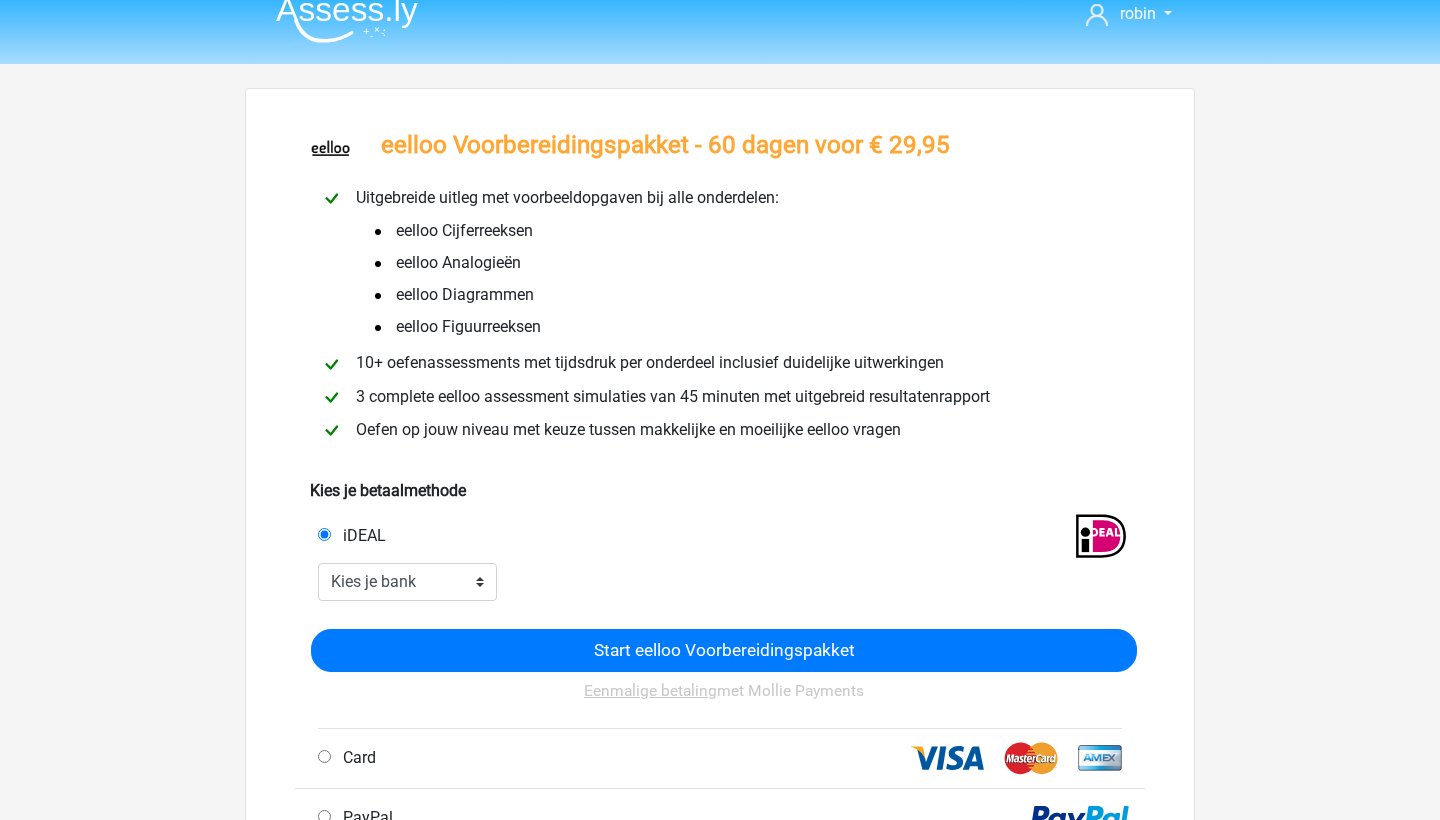 scroll, scrollTop: 18, scrollLeft: 0, axis: vertical 